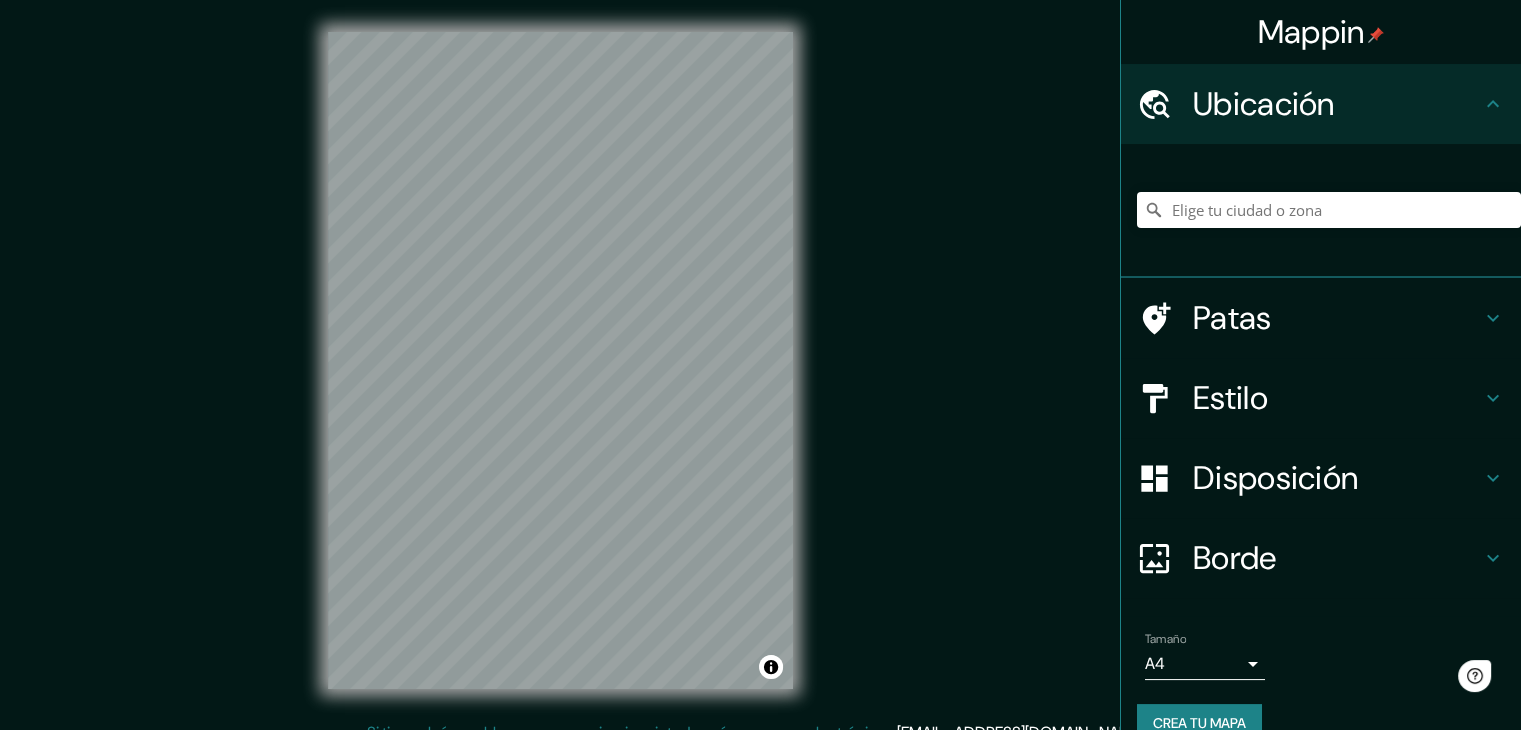scroll, scrollTop: 0, scrollLeft: 0, axis: both 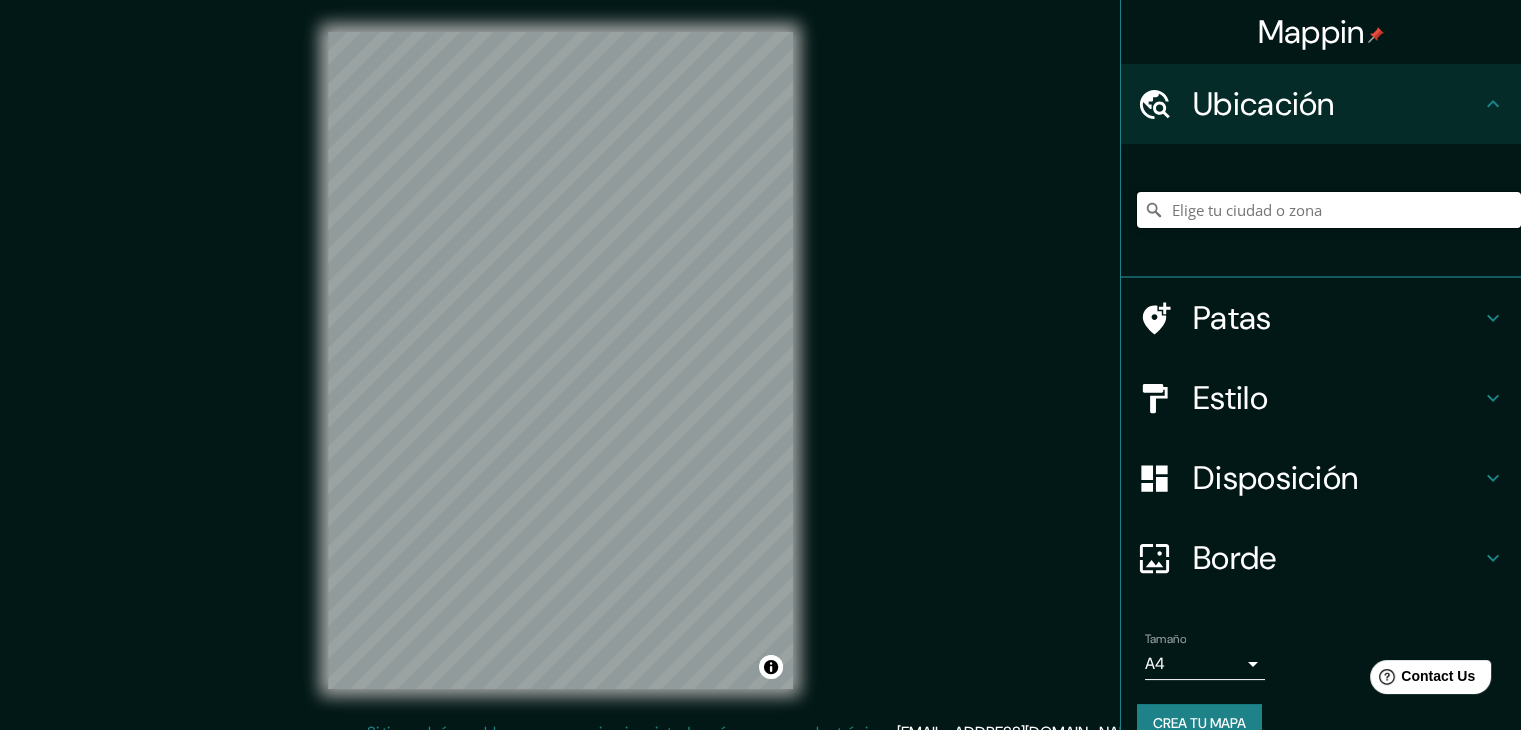 click at bounding box center (1329, 210) 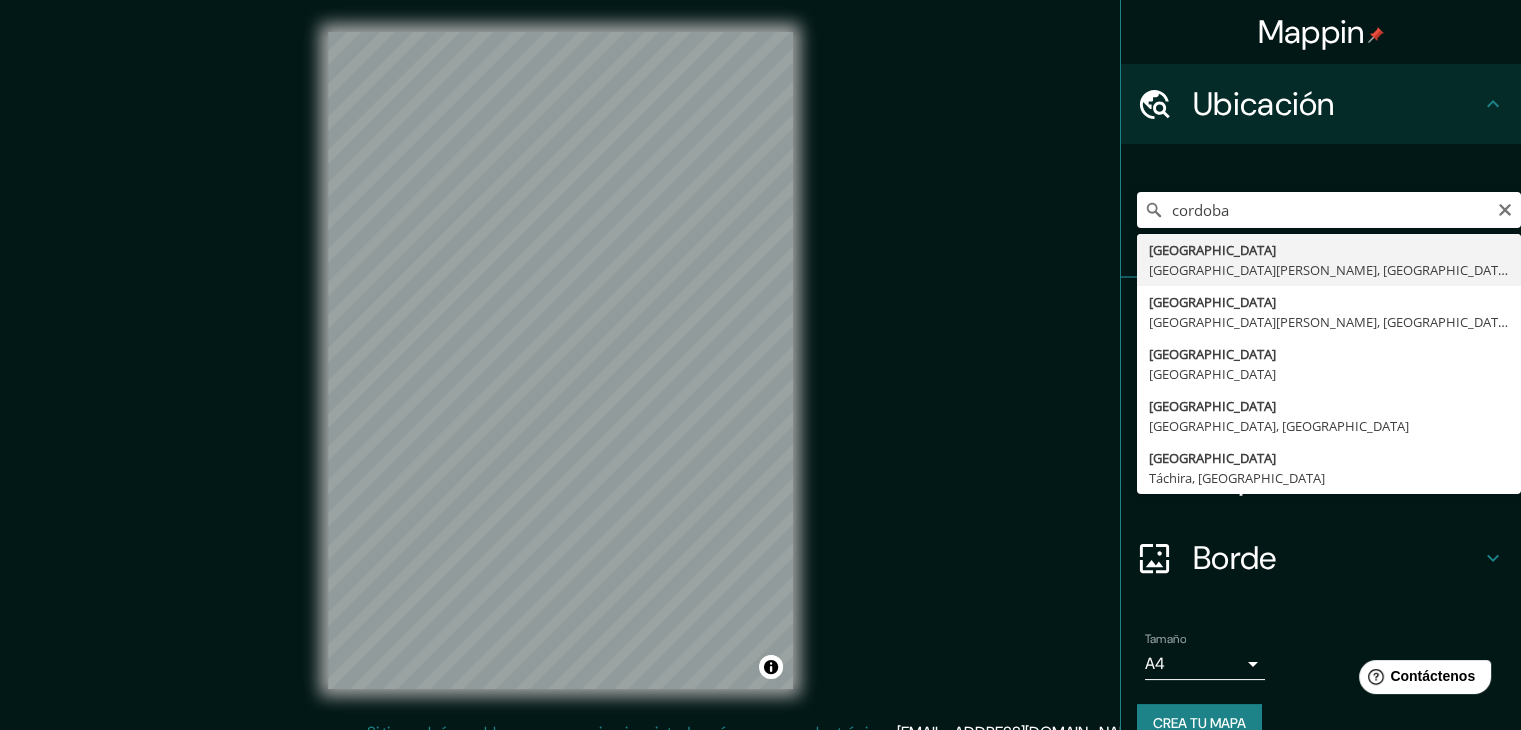 type on "[GEOGRAPHIC_DATA], [GEOGRAPHIC_DATA][PERSON_NAME], [GEOGRAPHIC_DATA]" 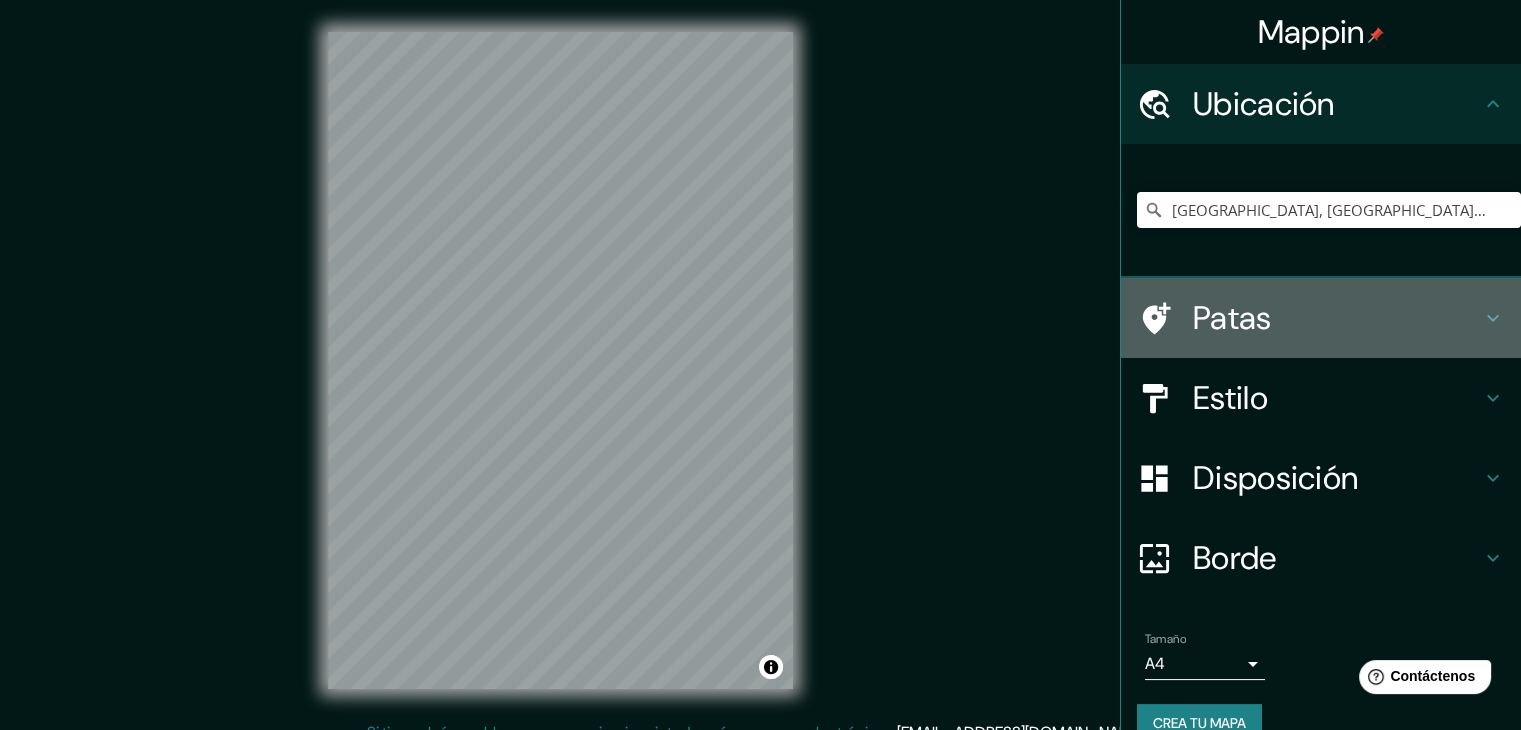 click on "Patas" at bounding box center (1232, 318) 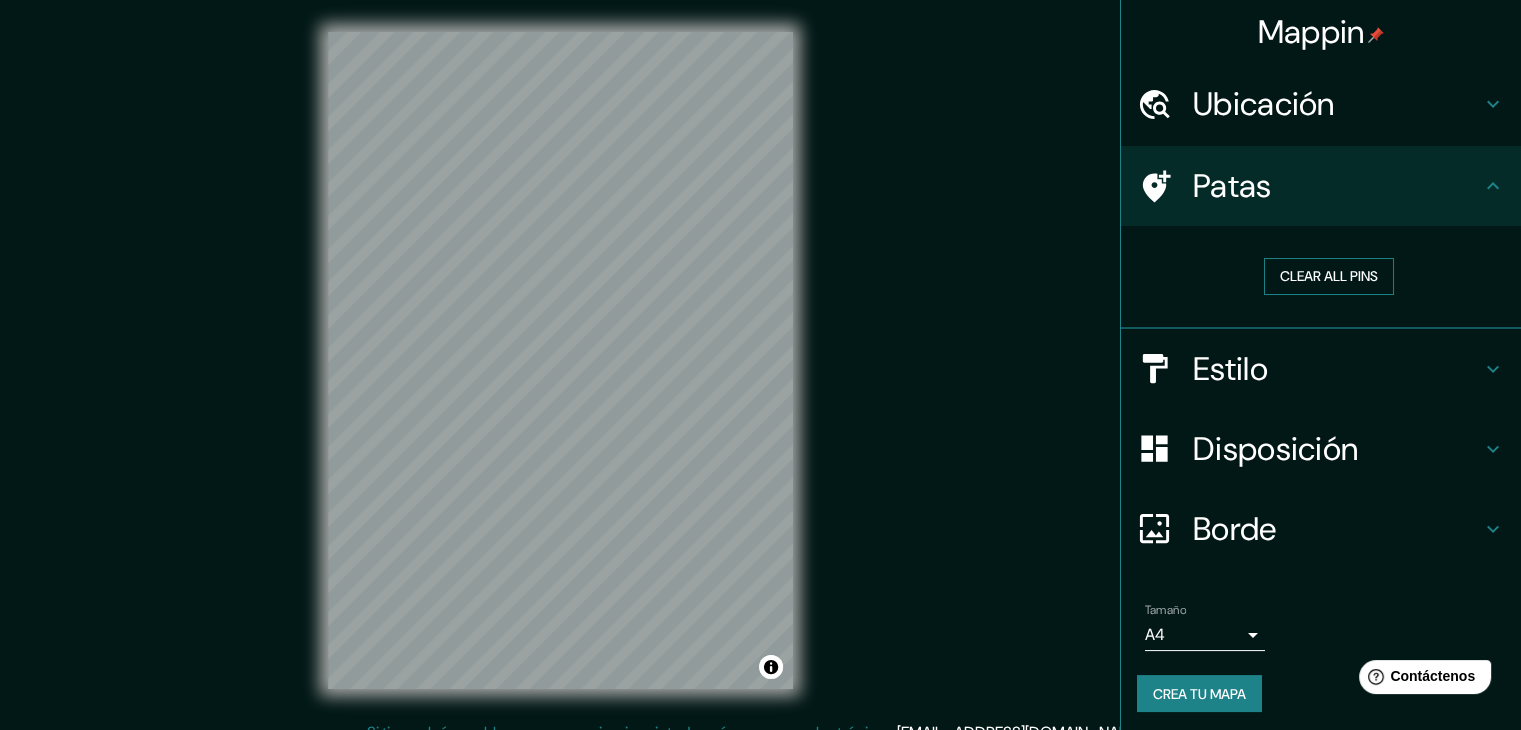 click on "Clear all pins" at bounding box center (1329, 276) 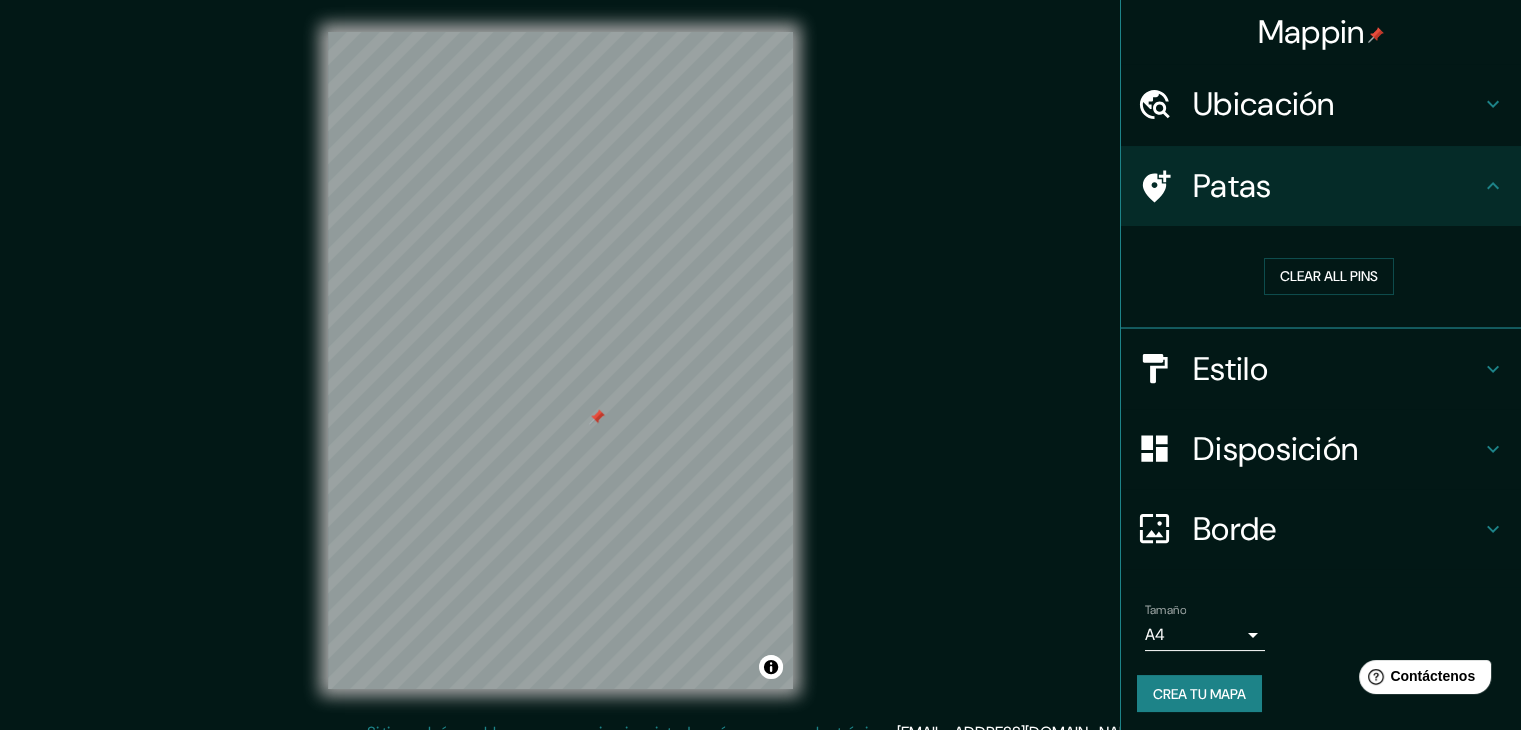 drag, startPoint x: 601, startPoint y: 423, endPoint x: 583, endPoint y: 423, distance: 18 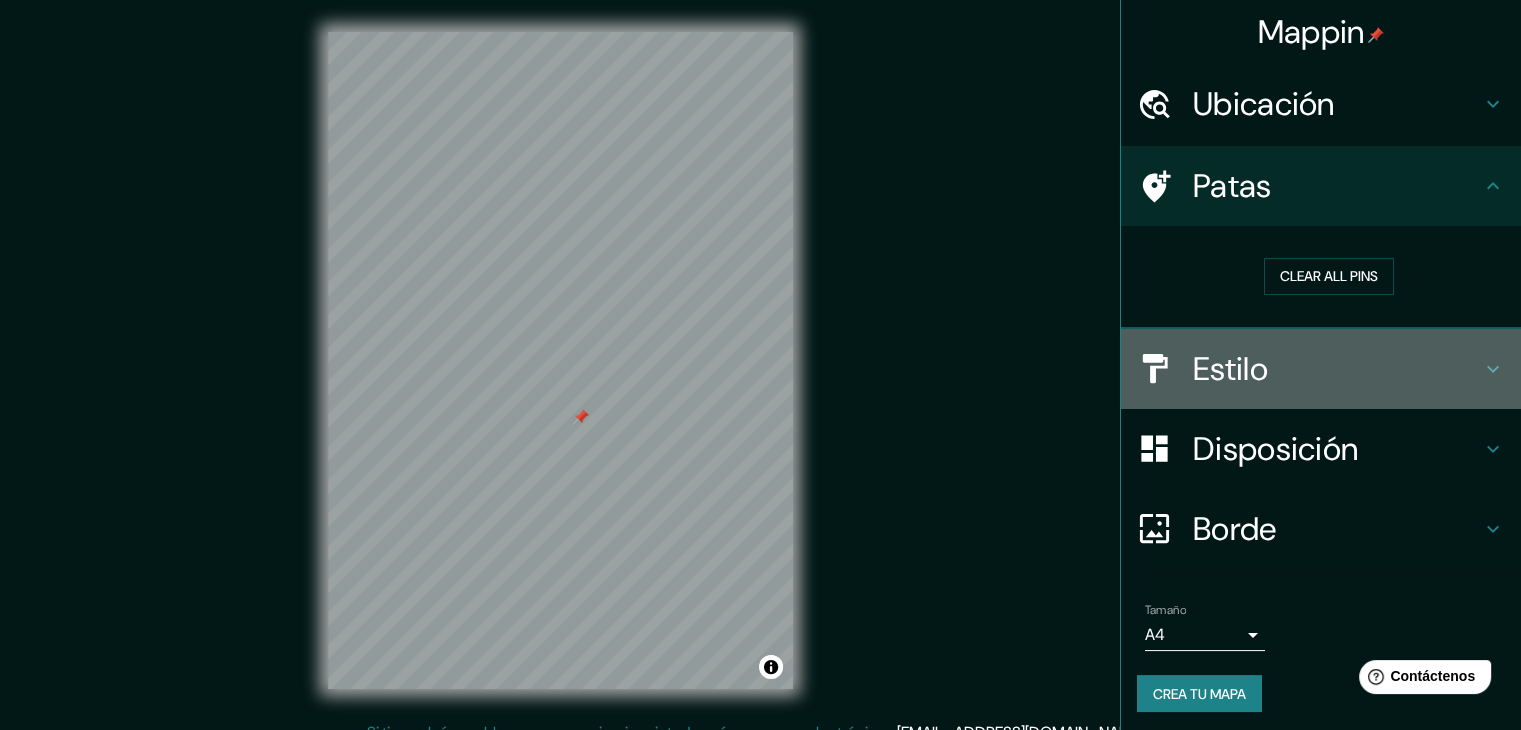 click on "Estilo" at bounding box center (1337, 369) 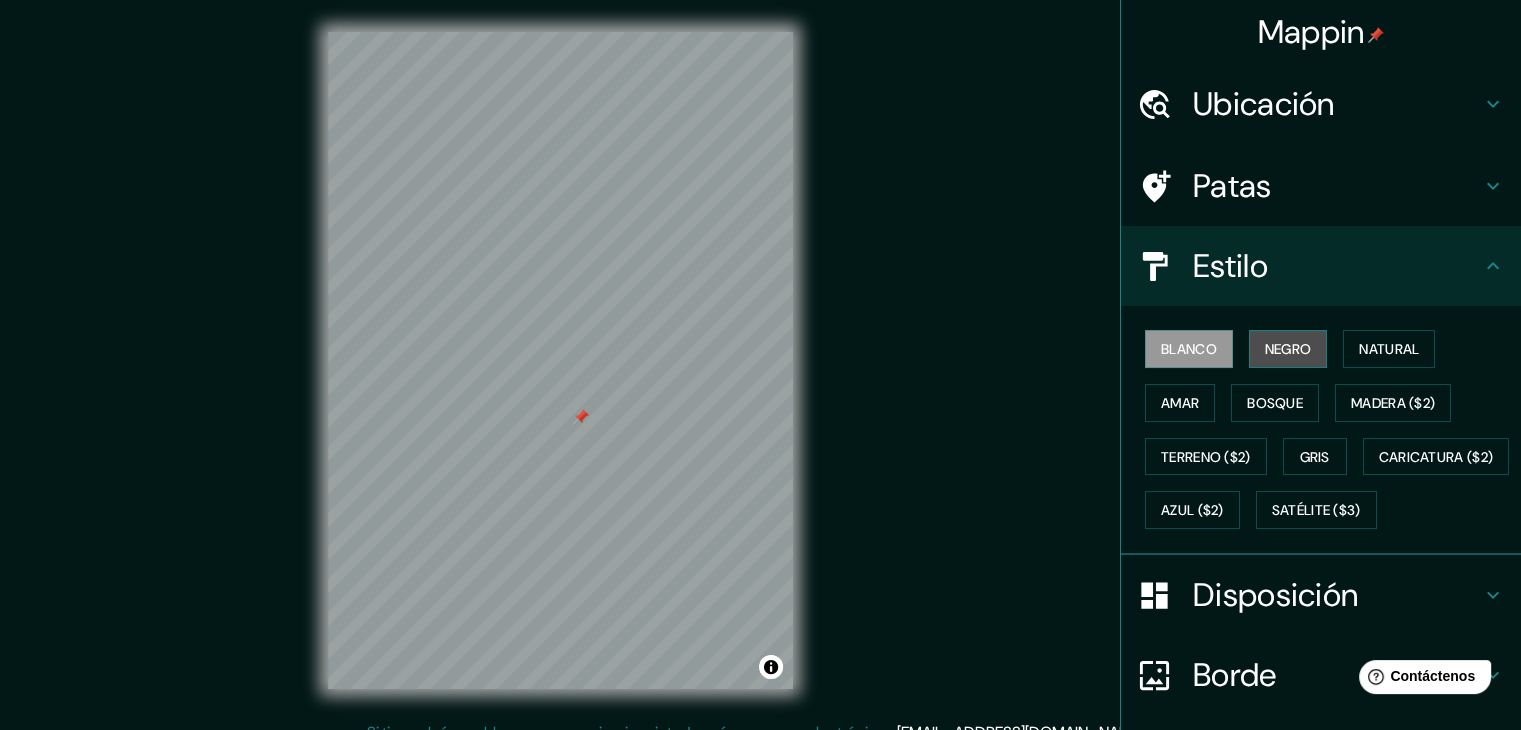 click on "Negro" at bounding box center (1288, 349) 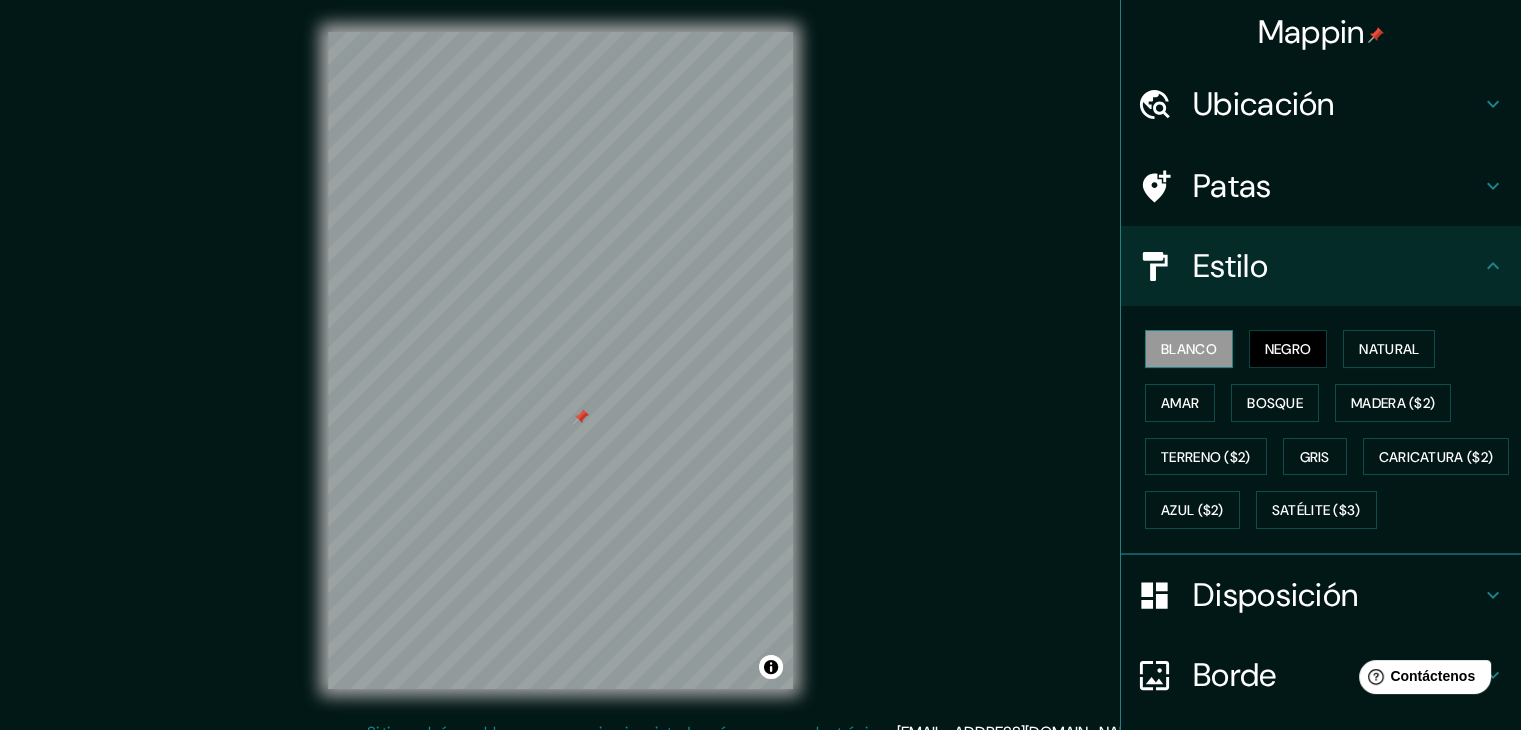 click on "Blanco" at bounding box center (1189, 349) 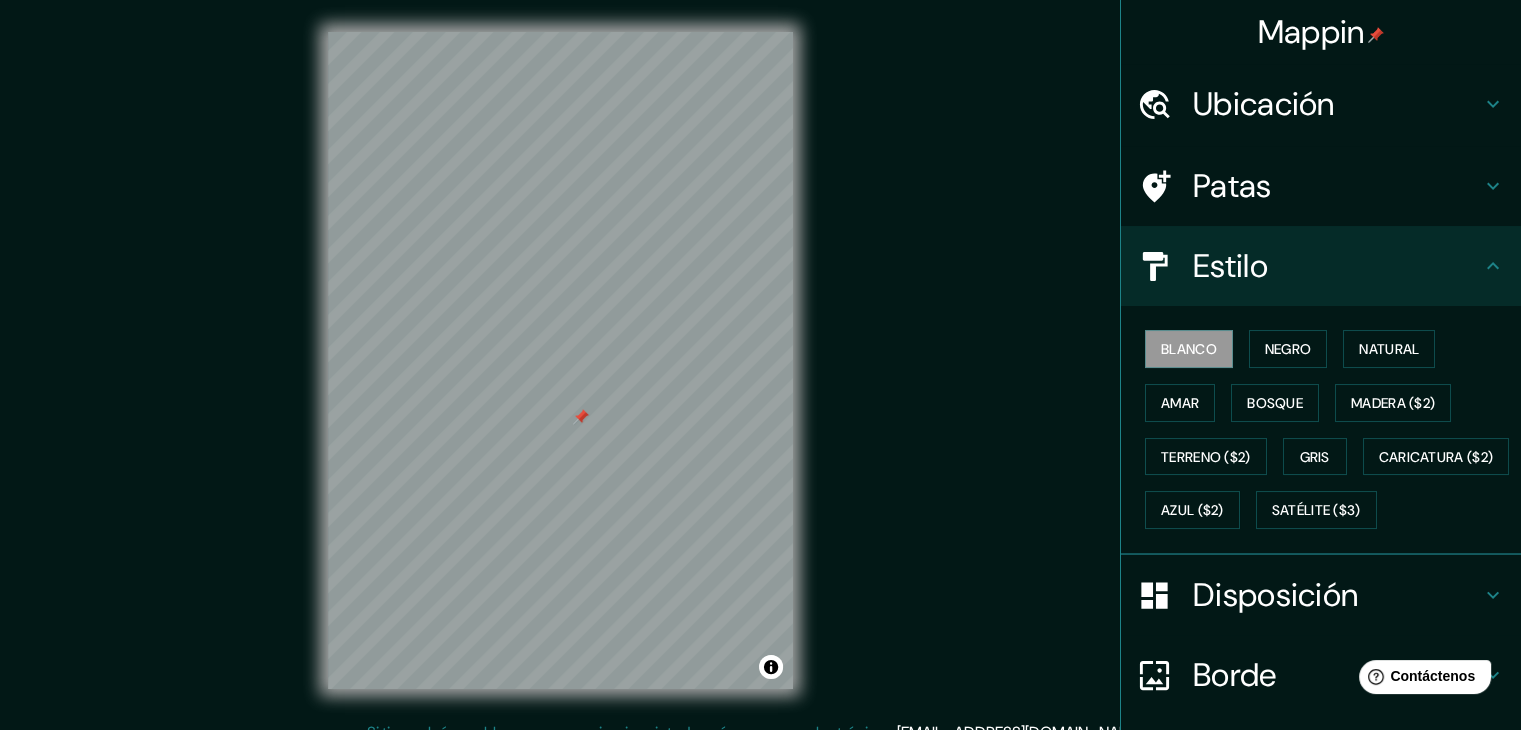 scroll, scrollTop: 100, scrollLeft: 0, axis: vertical 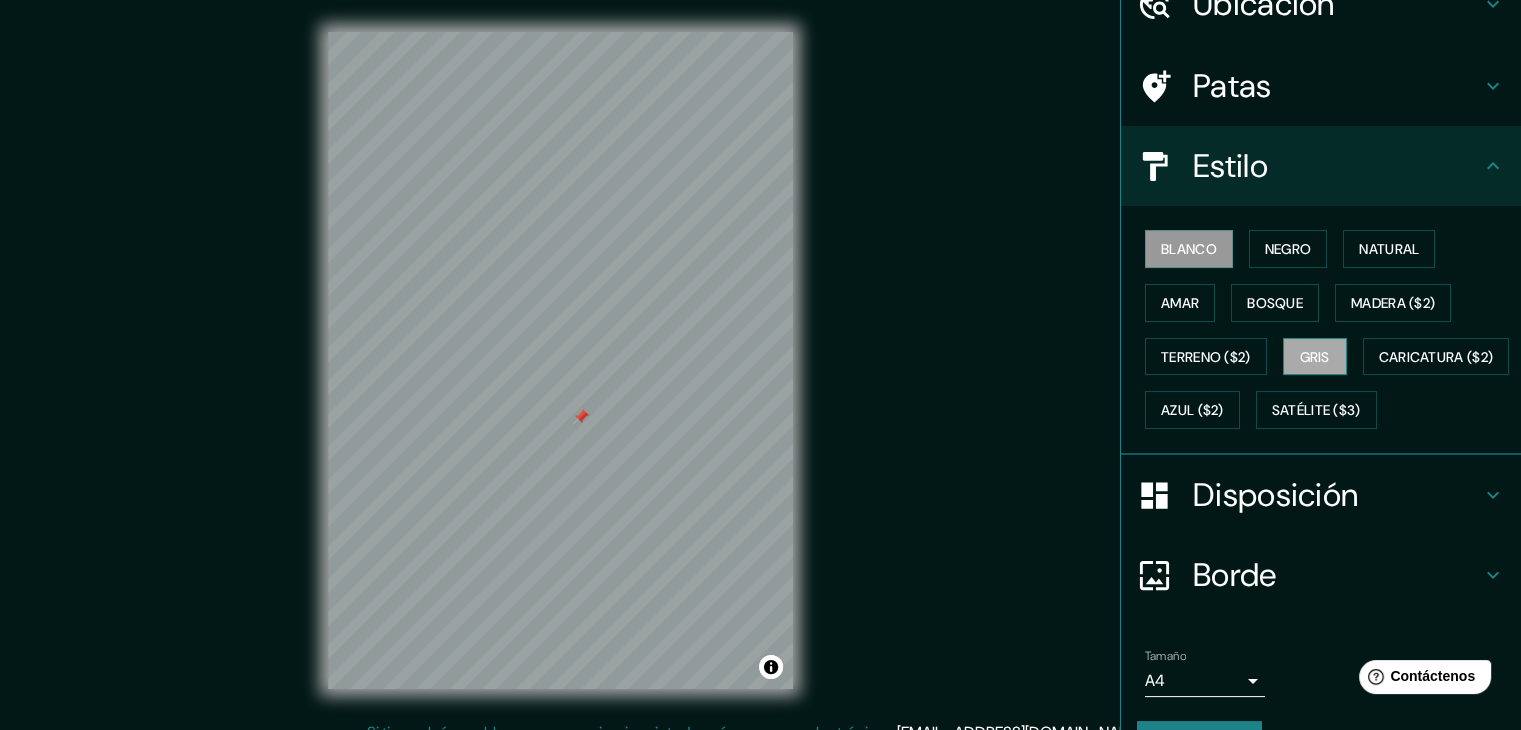 click on "Gris" at bounding box center [1315, 357] 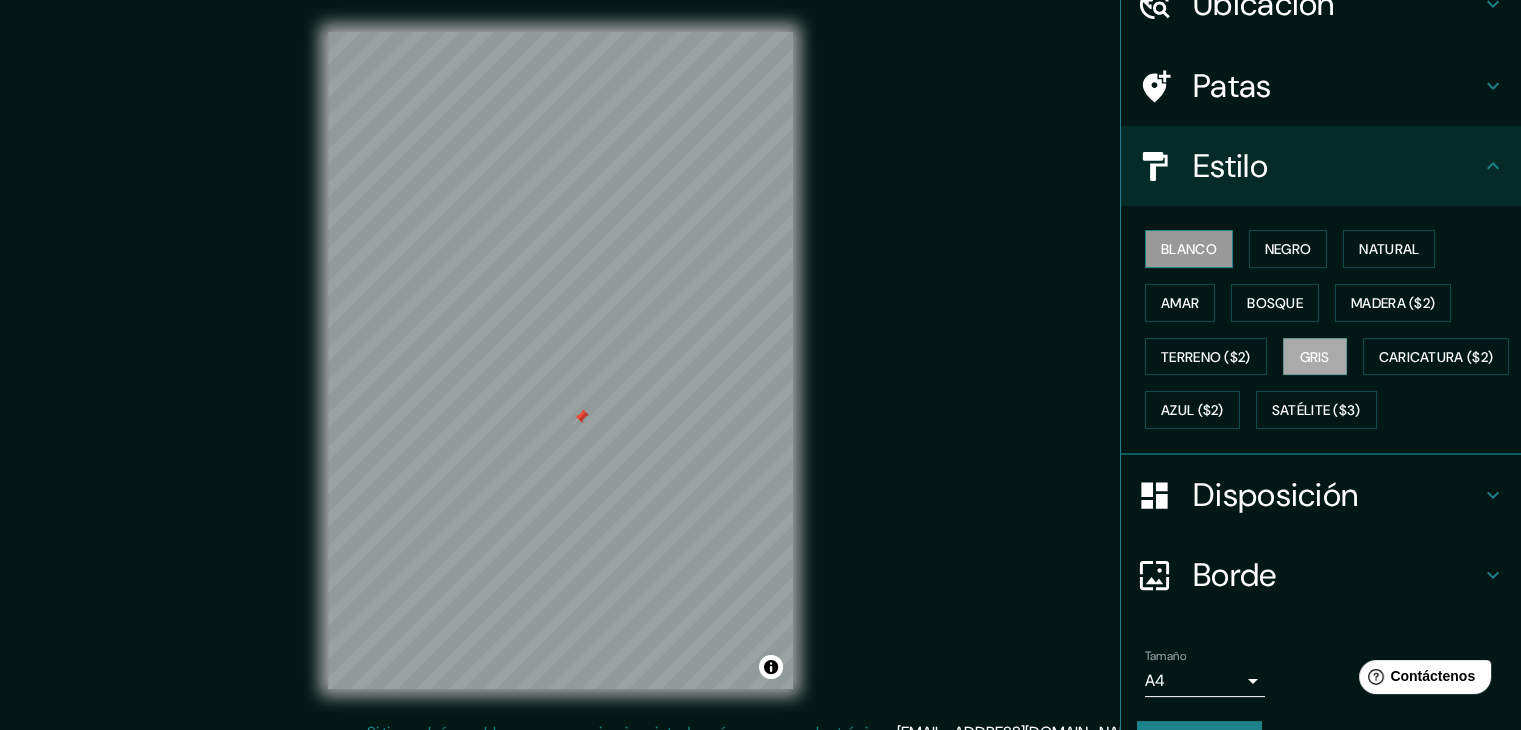 click on "Blanco" at bounding box center [1189, 249] 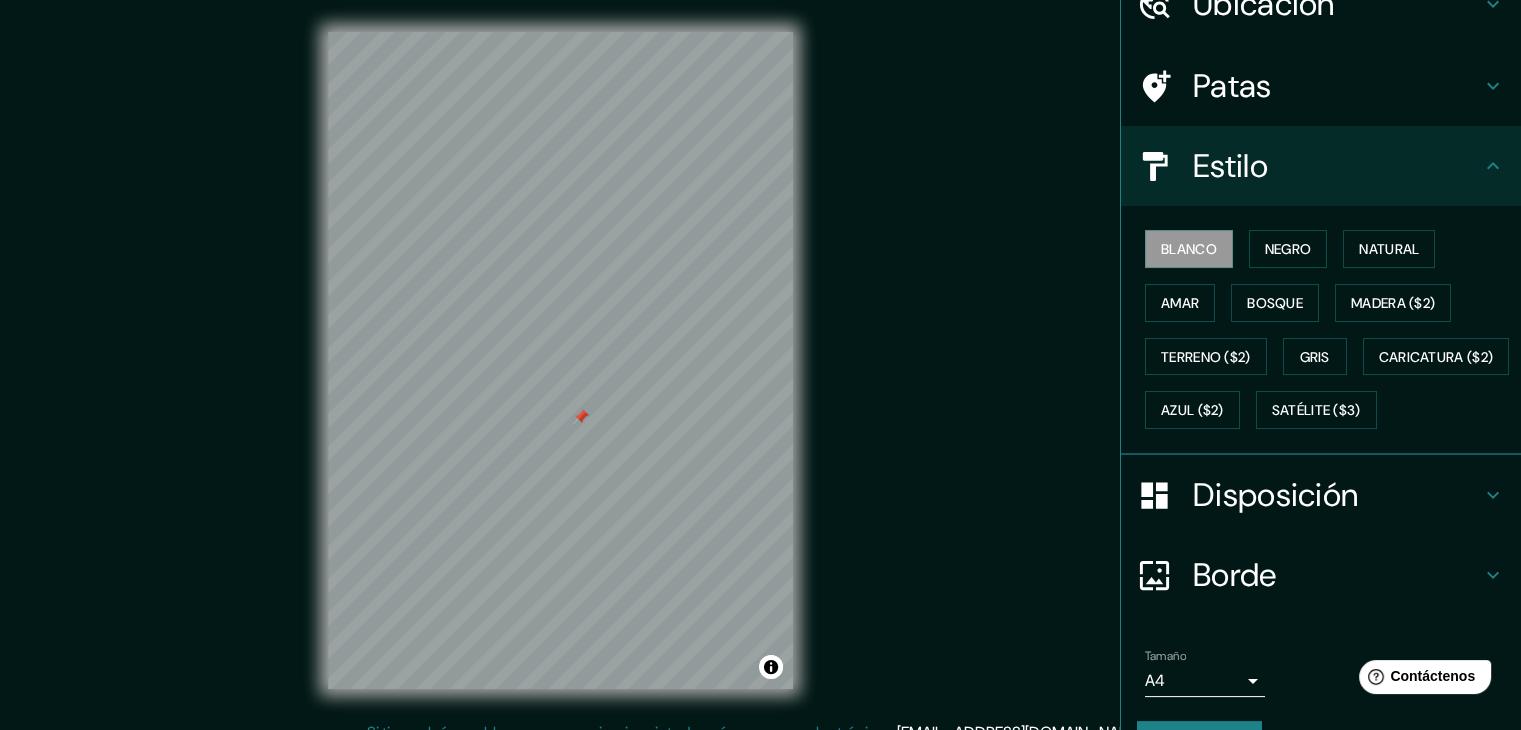 click on "Disposición" at bounding box center (1275, 495) 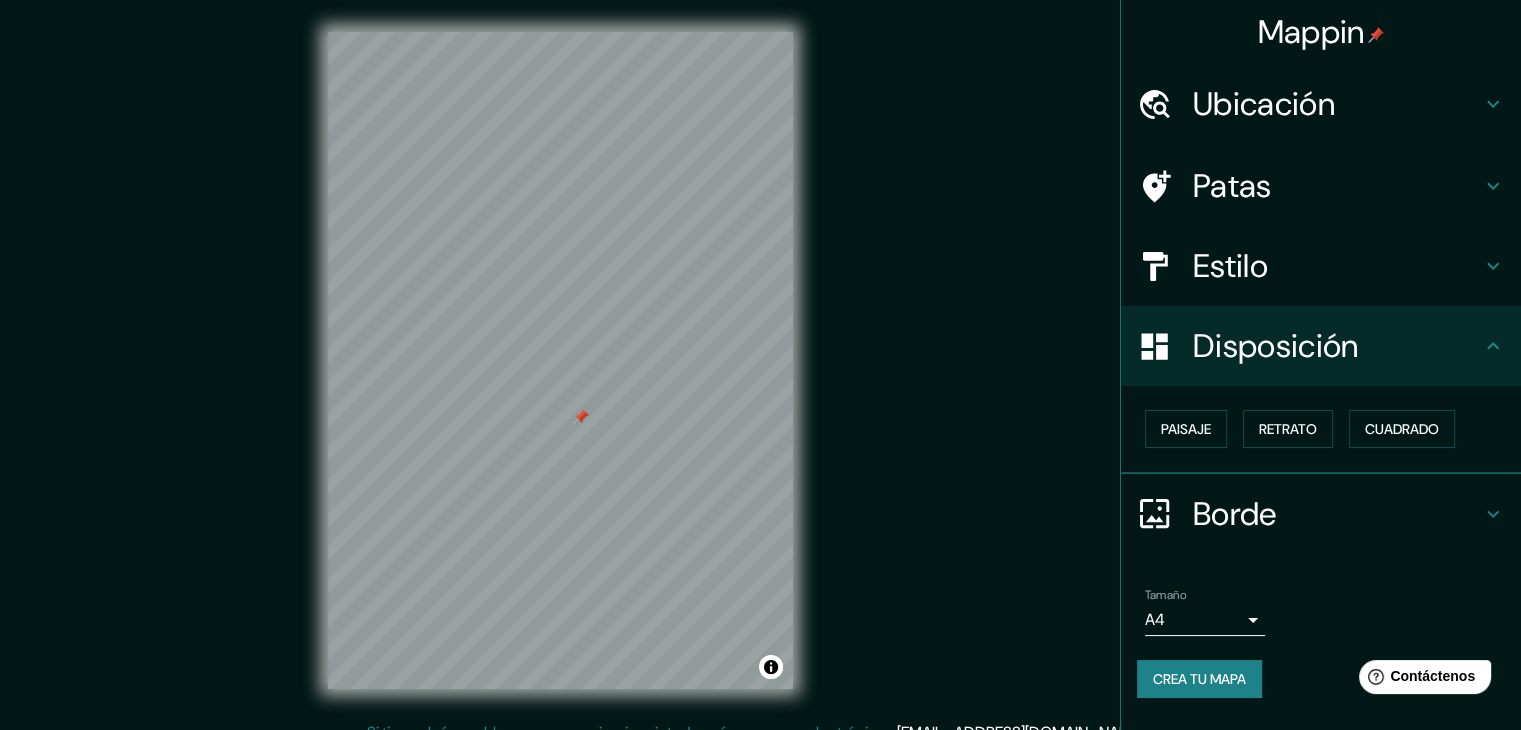 scroll, scrollTop: 0, scrollLeft: 0, axis: both 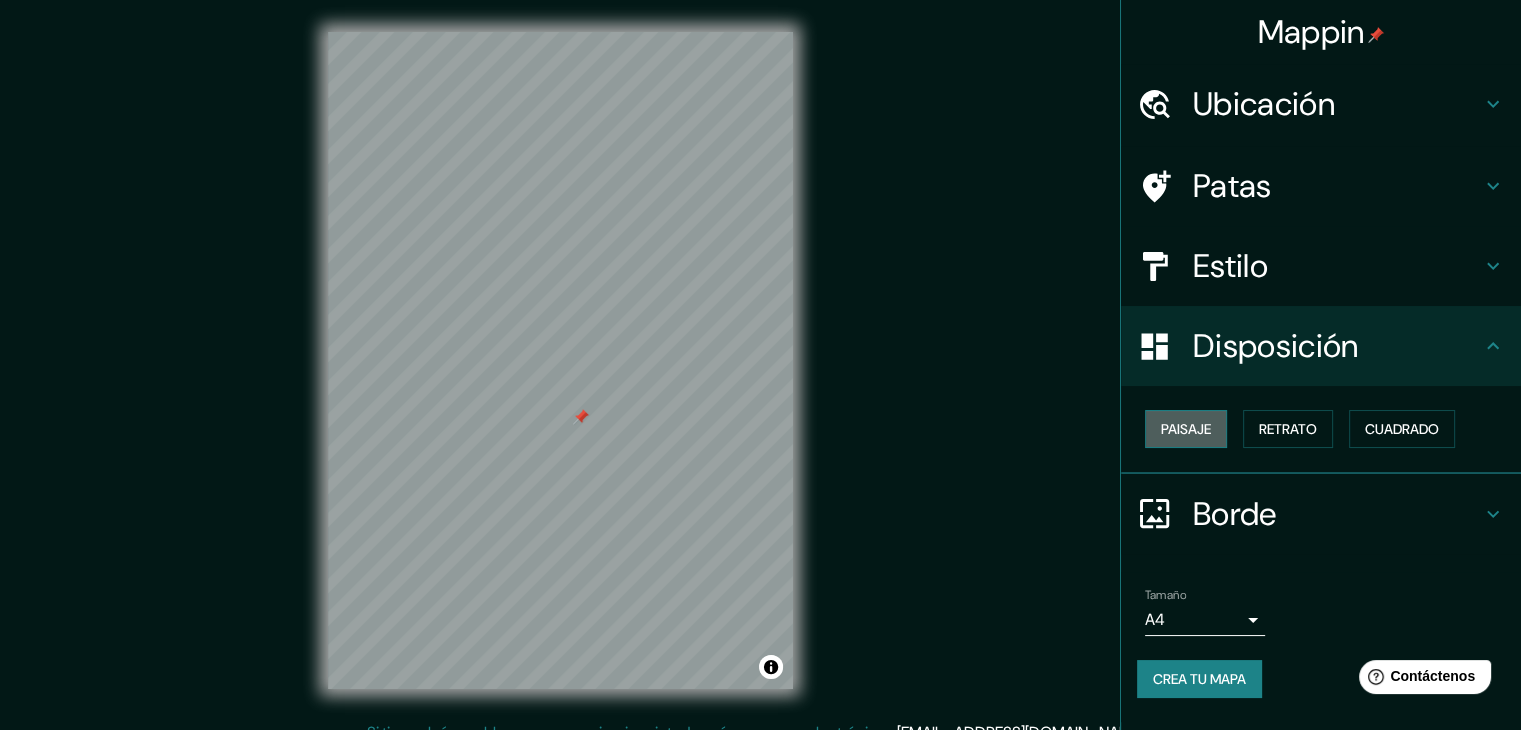 click on "Paisaje" at bounding box center [1186, 429] 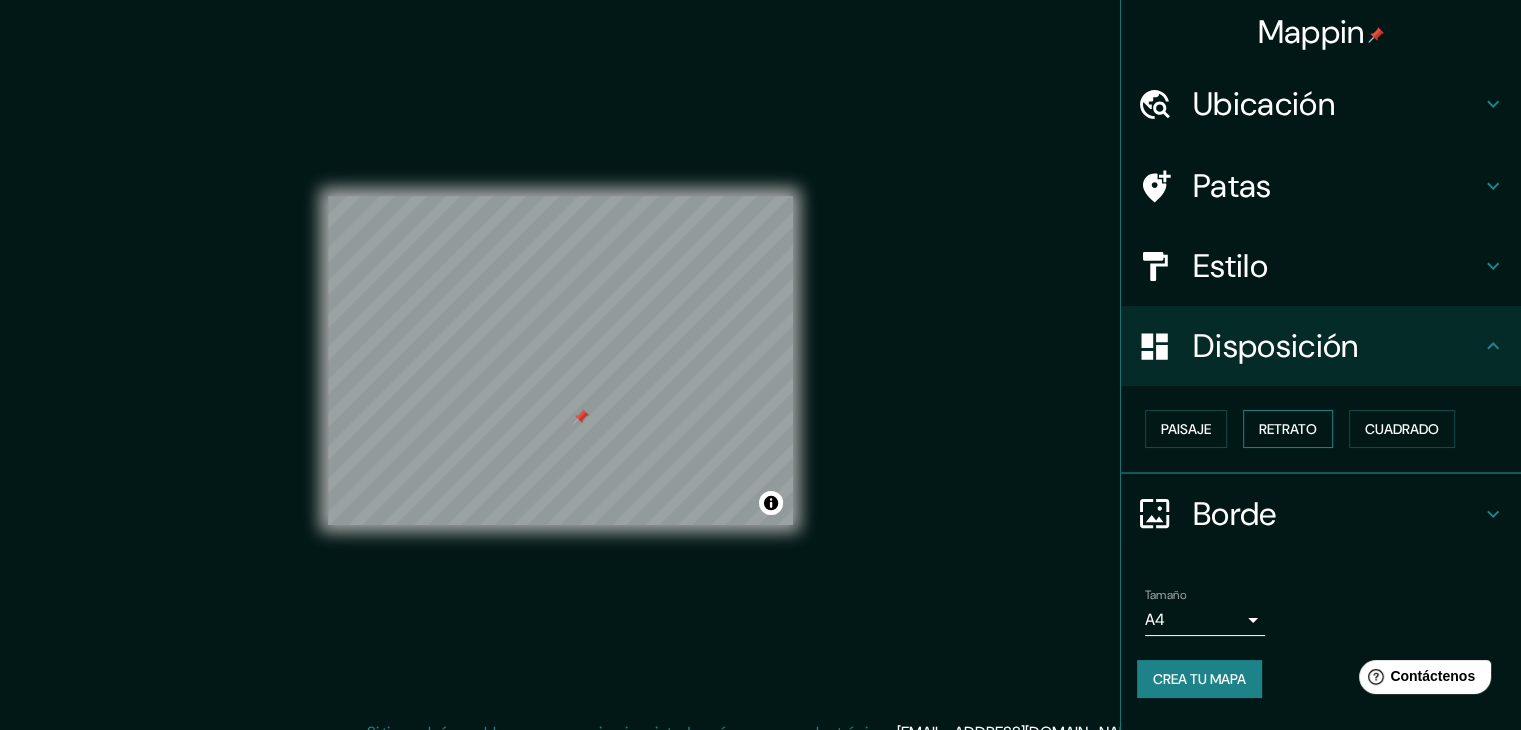 click on "Retrato" at bounding box center [1288, 429] 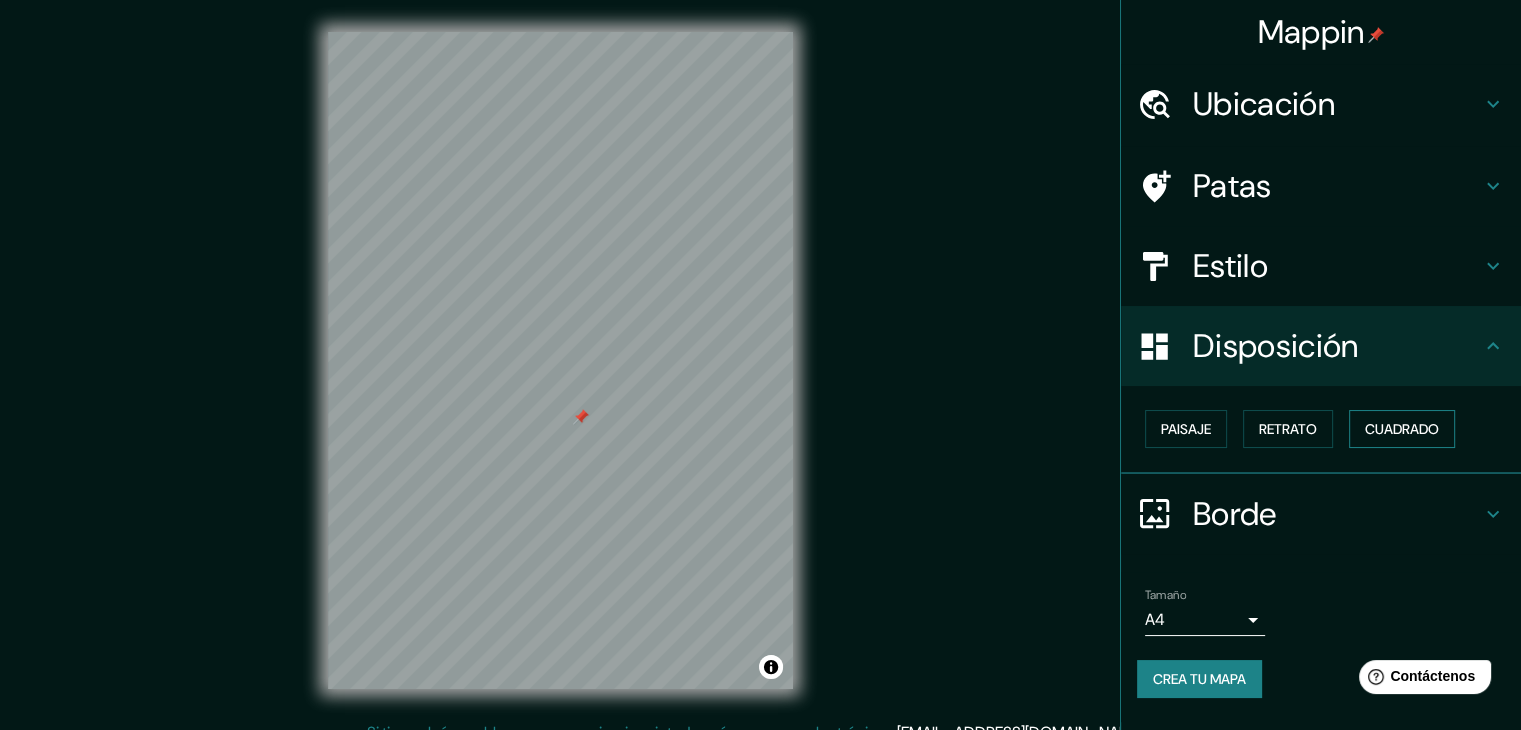 click on "Cuadrado" at bounding box center [1402, 429] 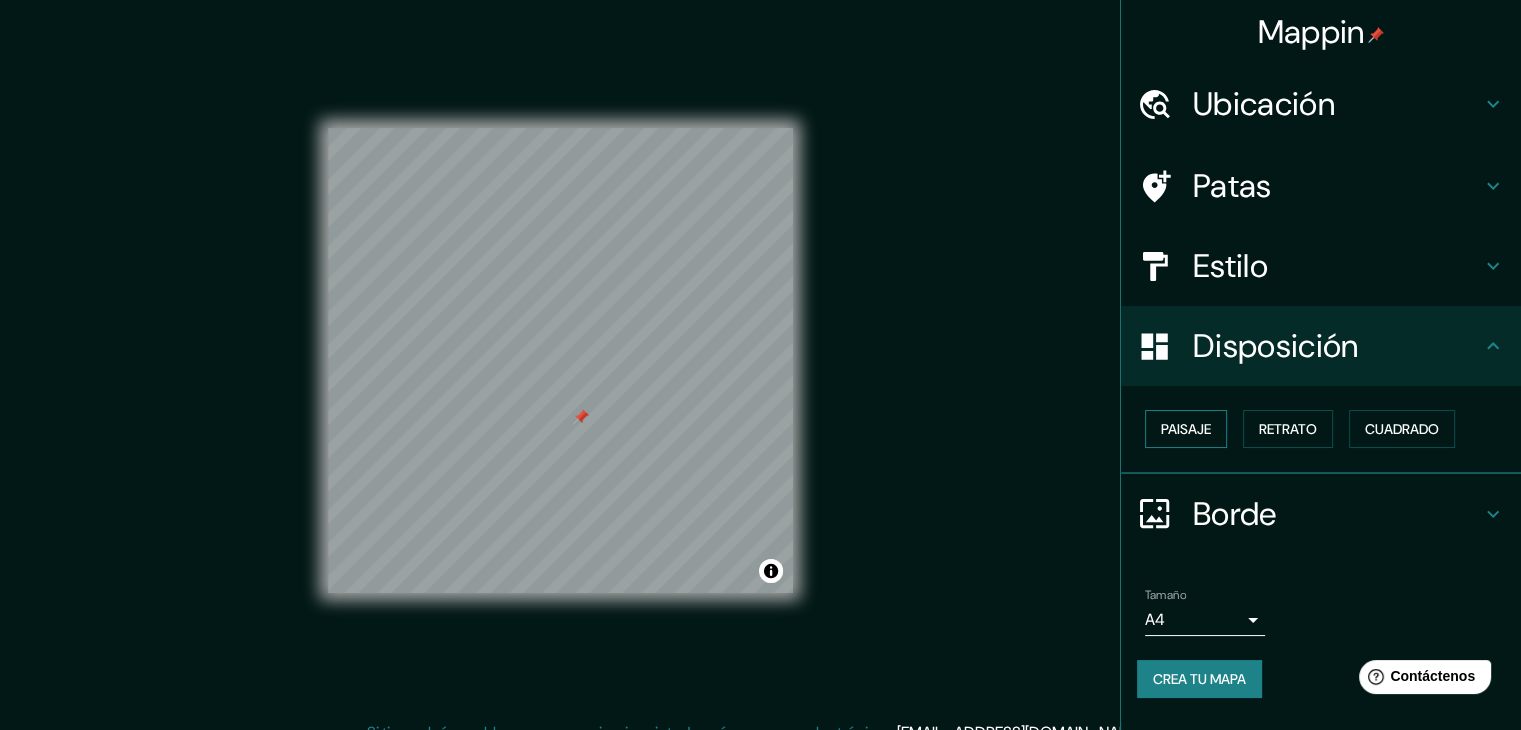 click on "Paisaje" at bounding box center (1186, 429) 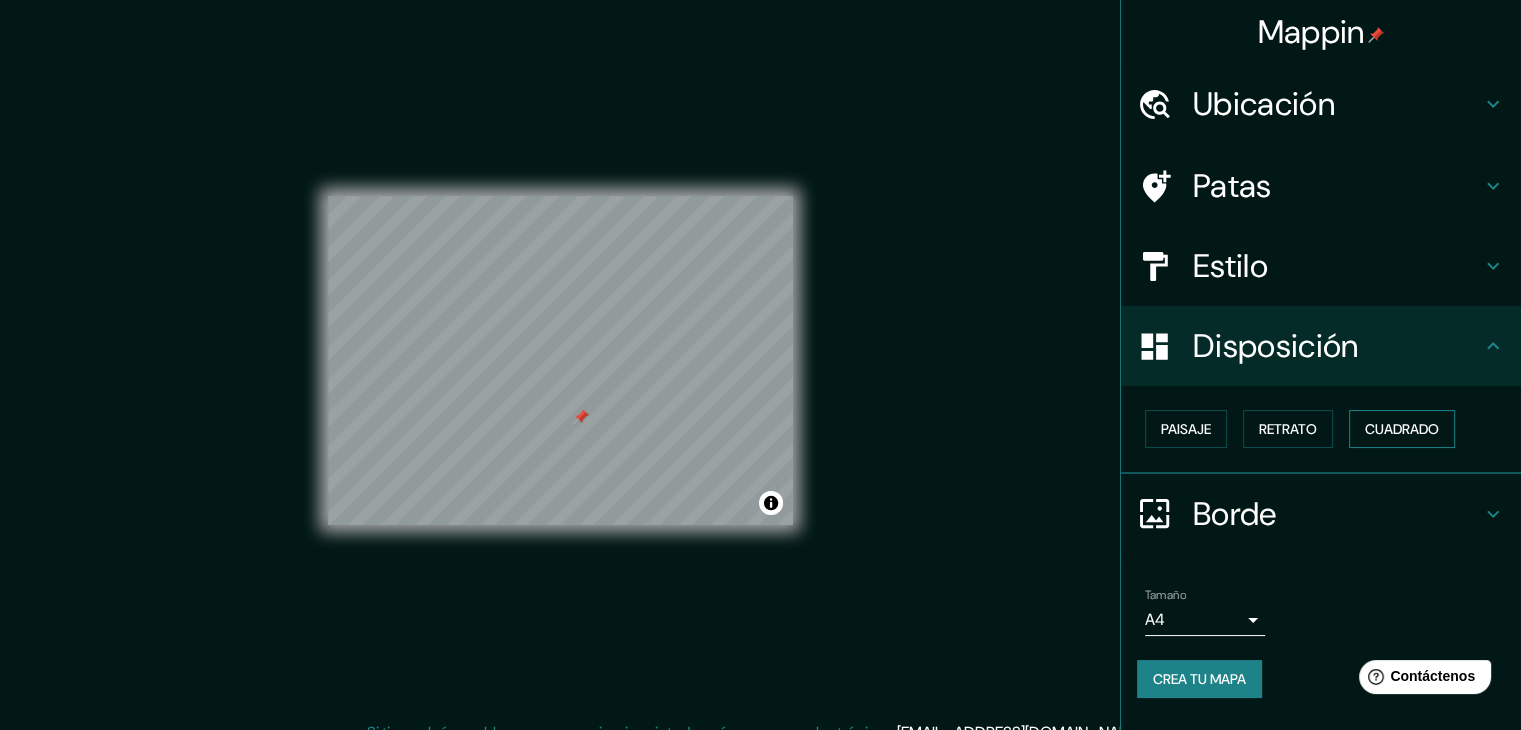 click on "Cuadrado" at bounding box center (1402, 429) 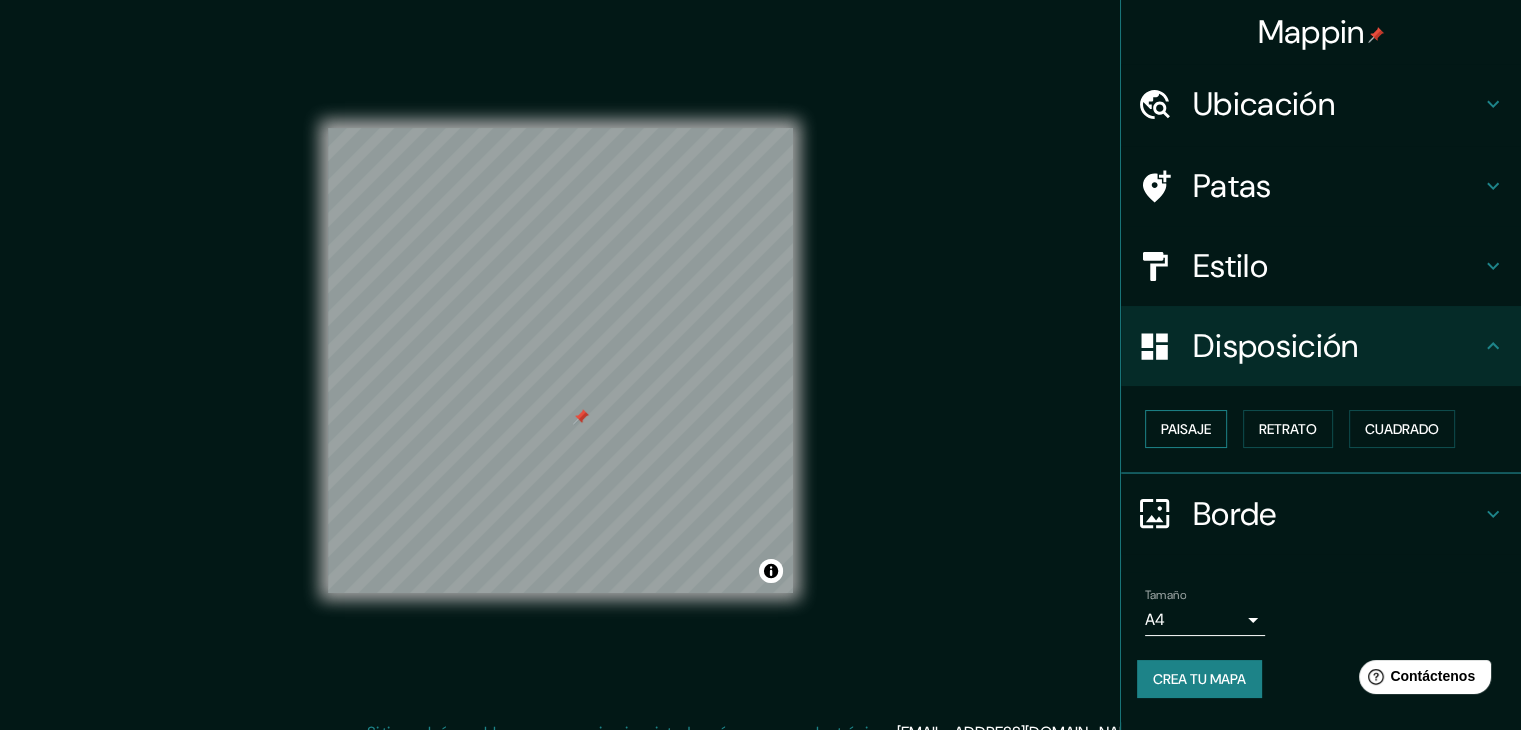 click on "Paisaje" at bounding box center (1186, 429) 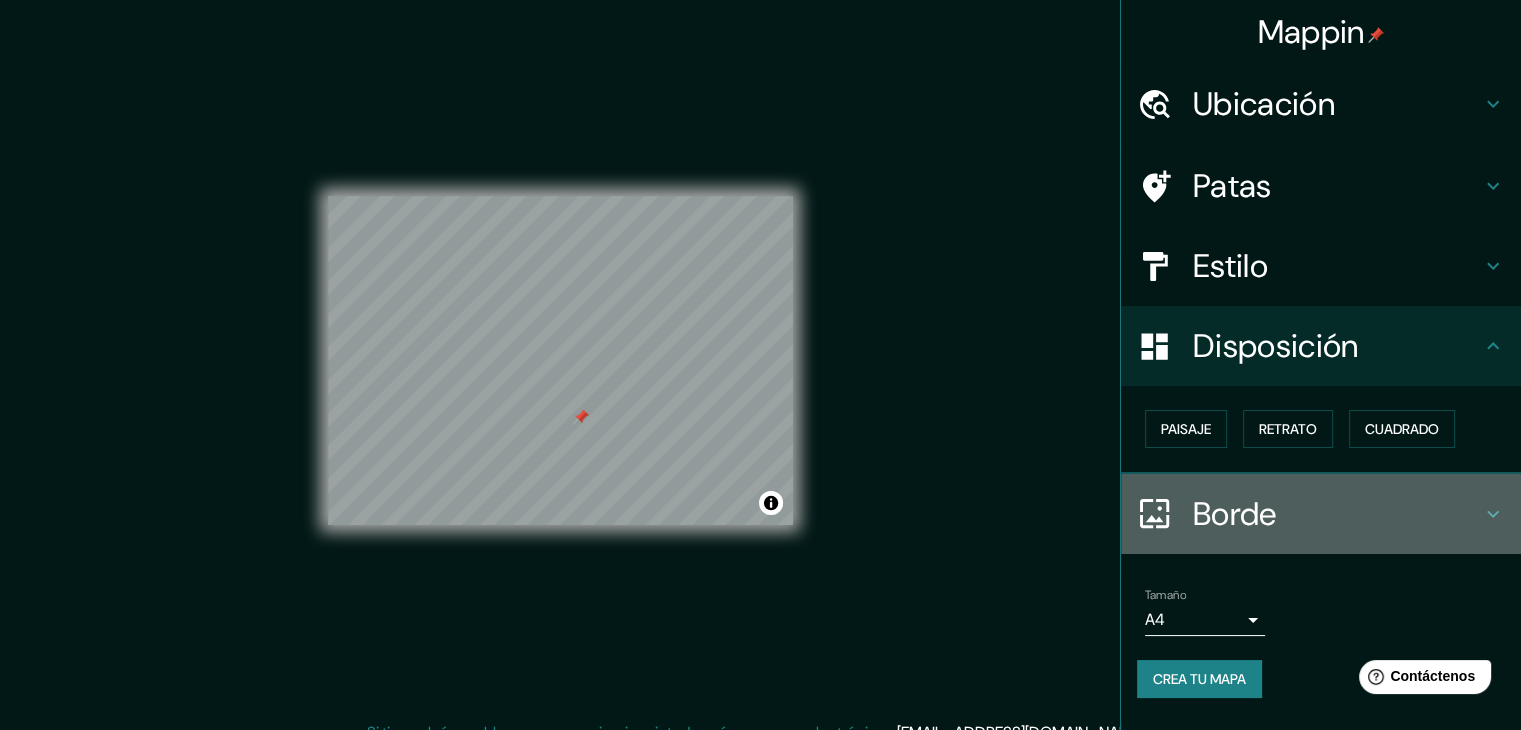 click on "Borde" at bounding box center [1235, 514] 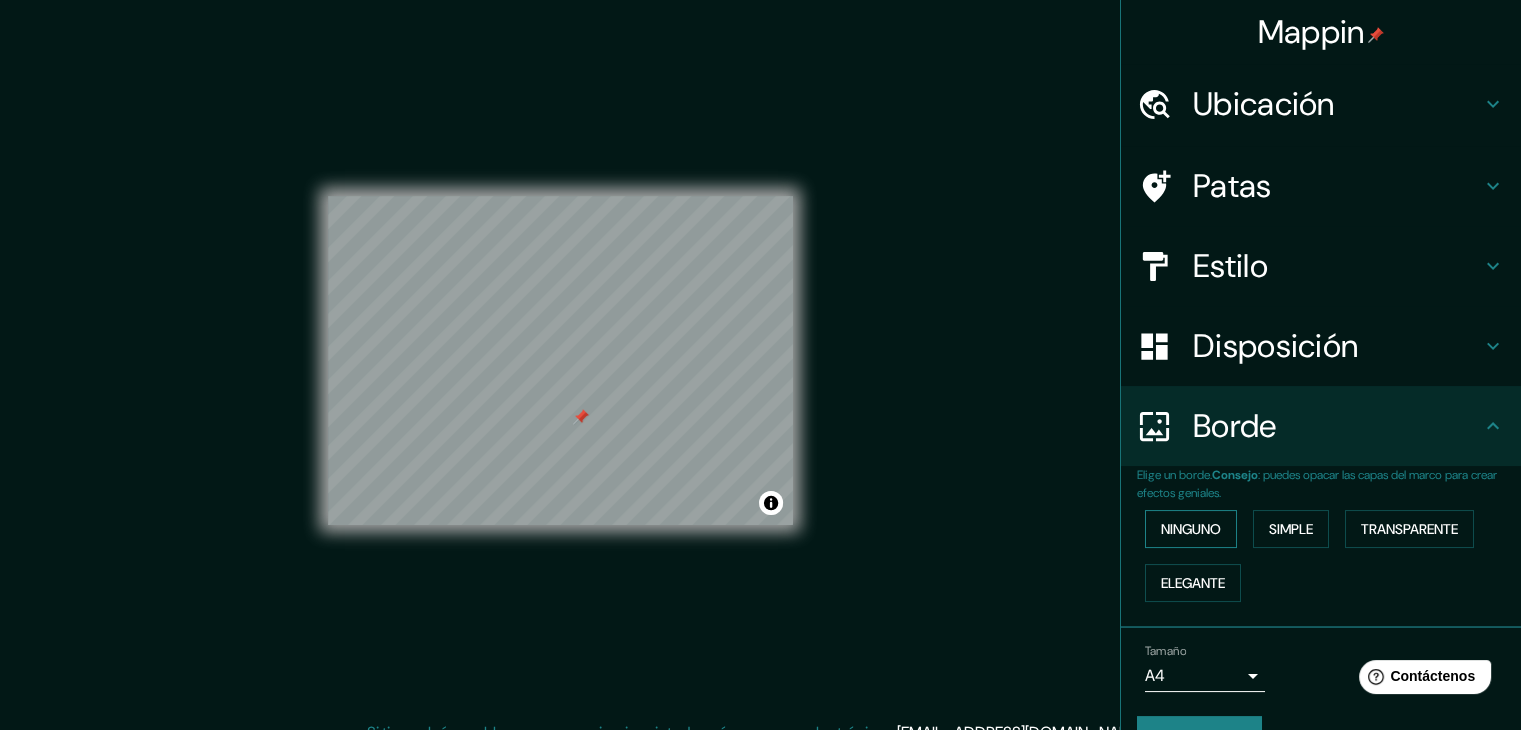 click on "Ninguno" at bounding box center [1191, 529] 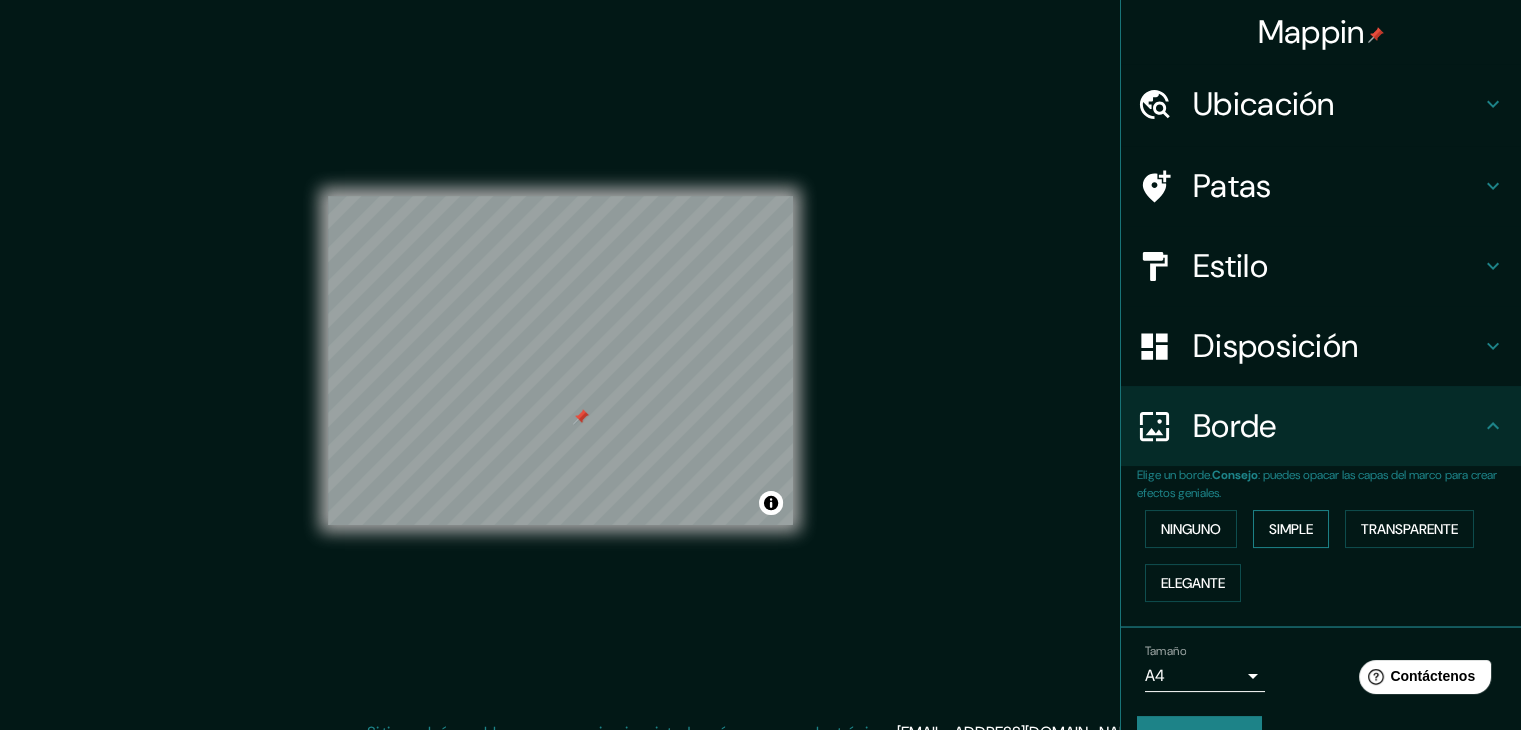 click on "Simple" at bounding box center [1291, 529] 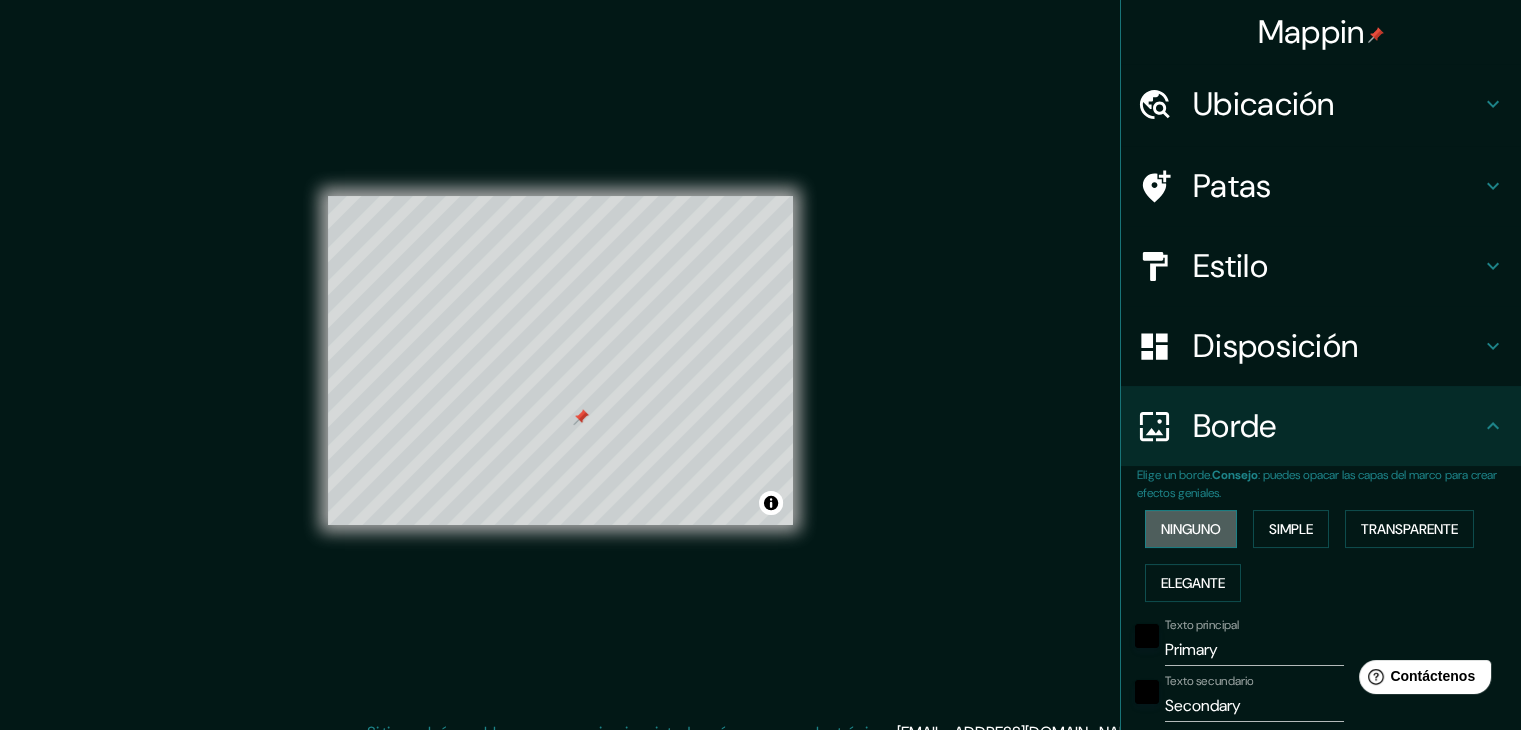 click on "Ninguno" at bounding box center (1191, 529) 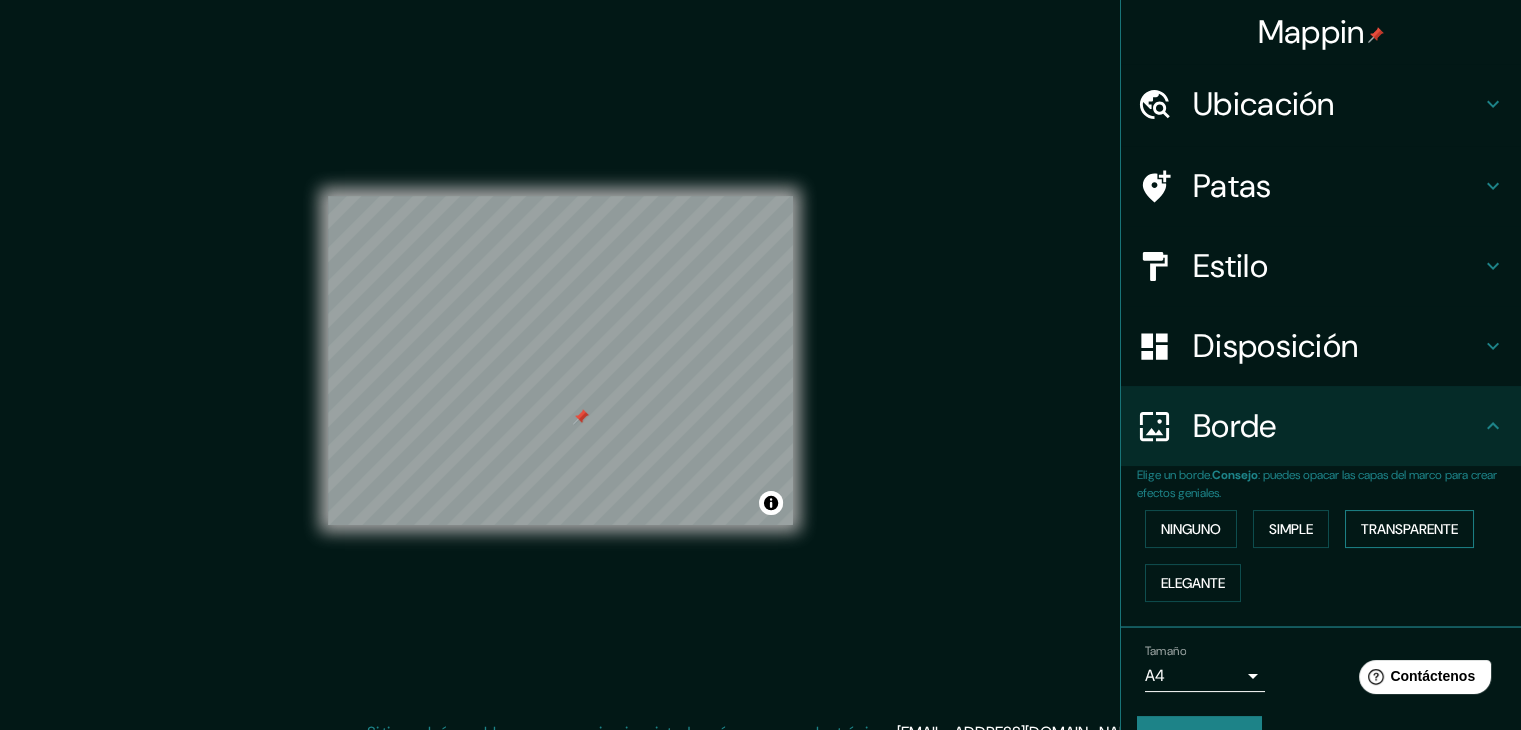 click on "Transparente" at bounding box center [1409, 529] 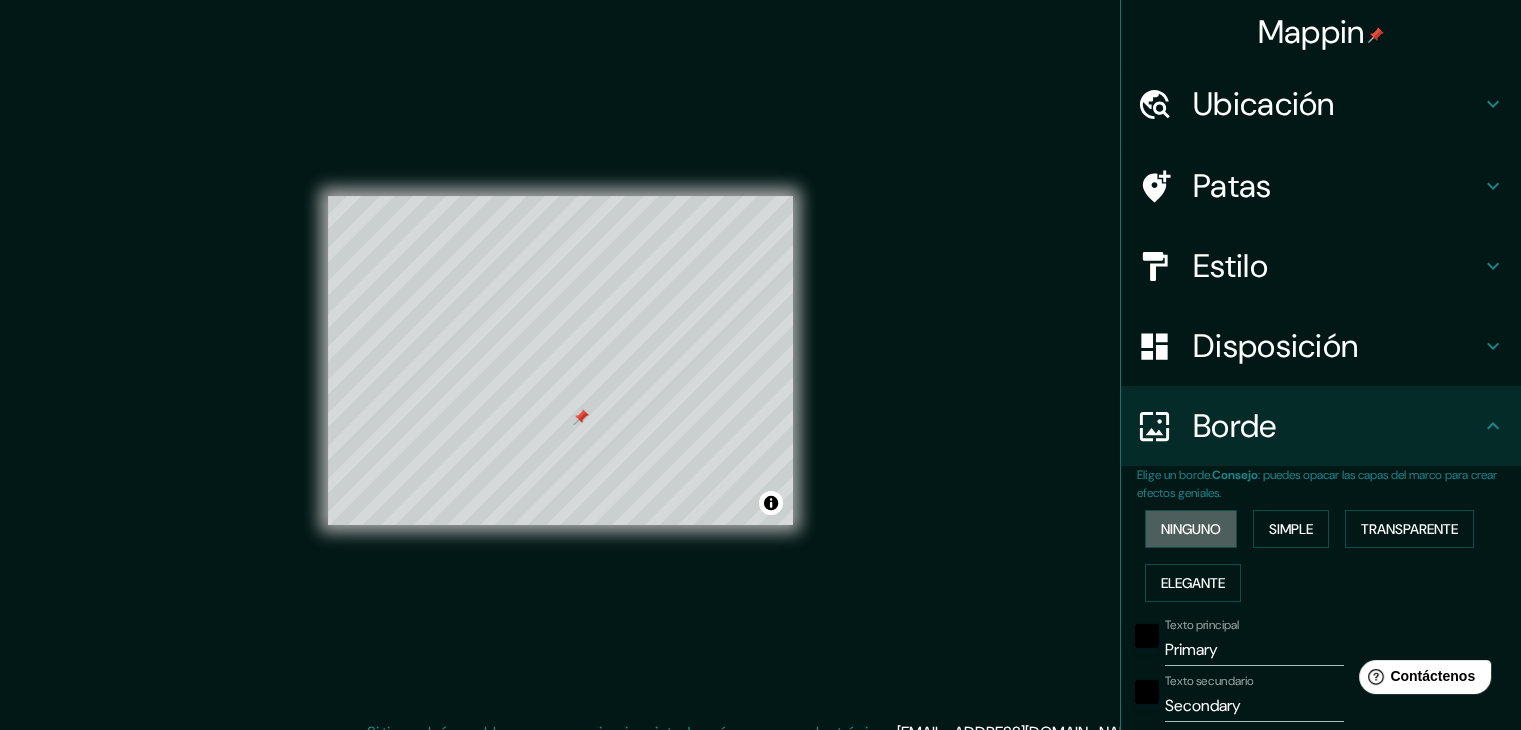 drag, startPoint x: 1160, startPoint y: 528, endPoint x: 1188, endPoint y: 554, distance: 38.209946 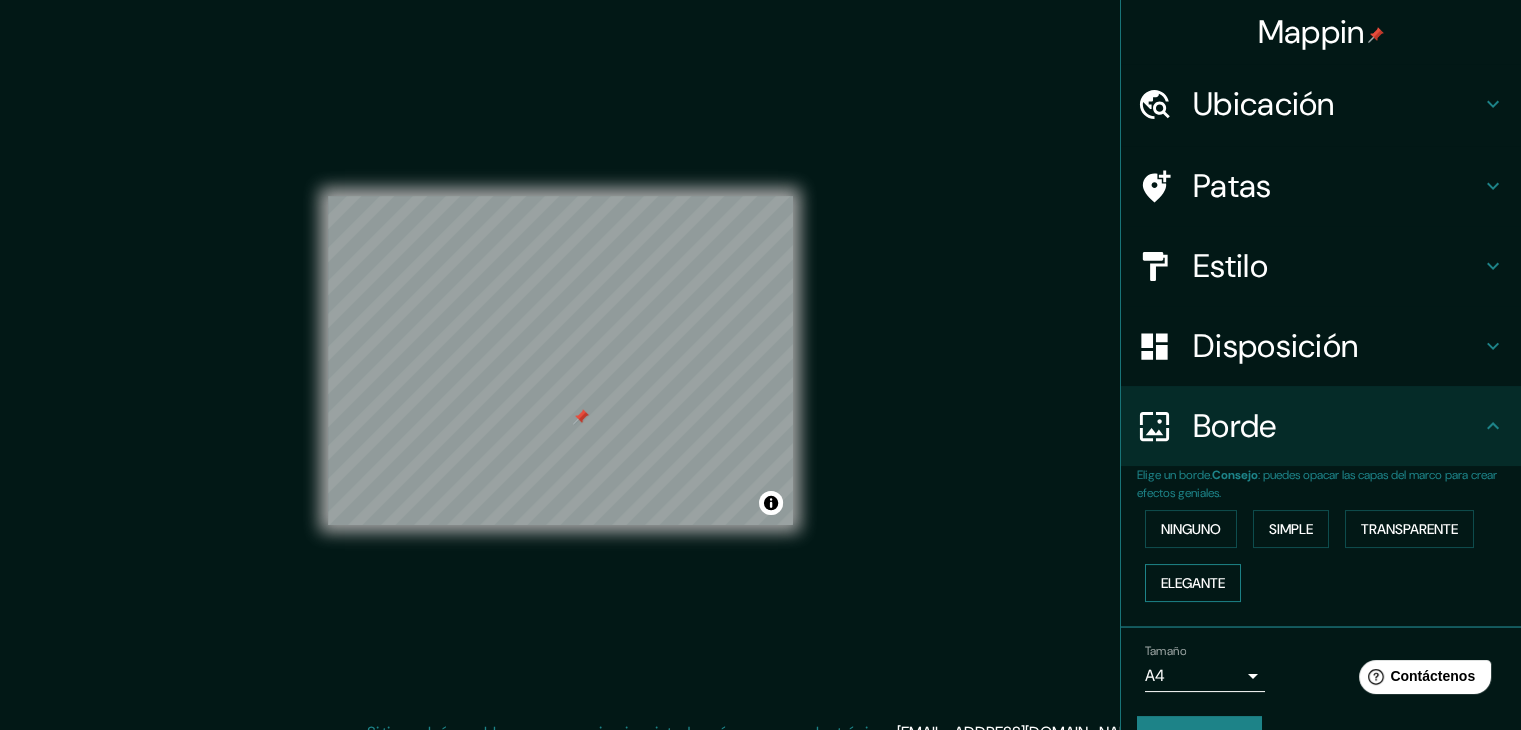click on "Elegante" at bounding box center [1193, 583] 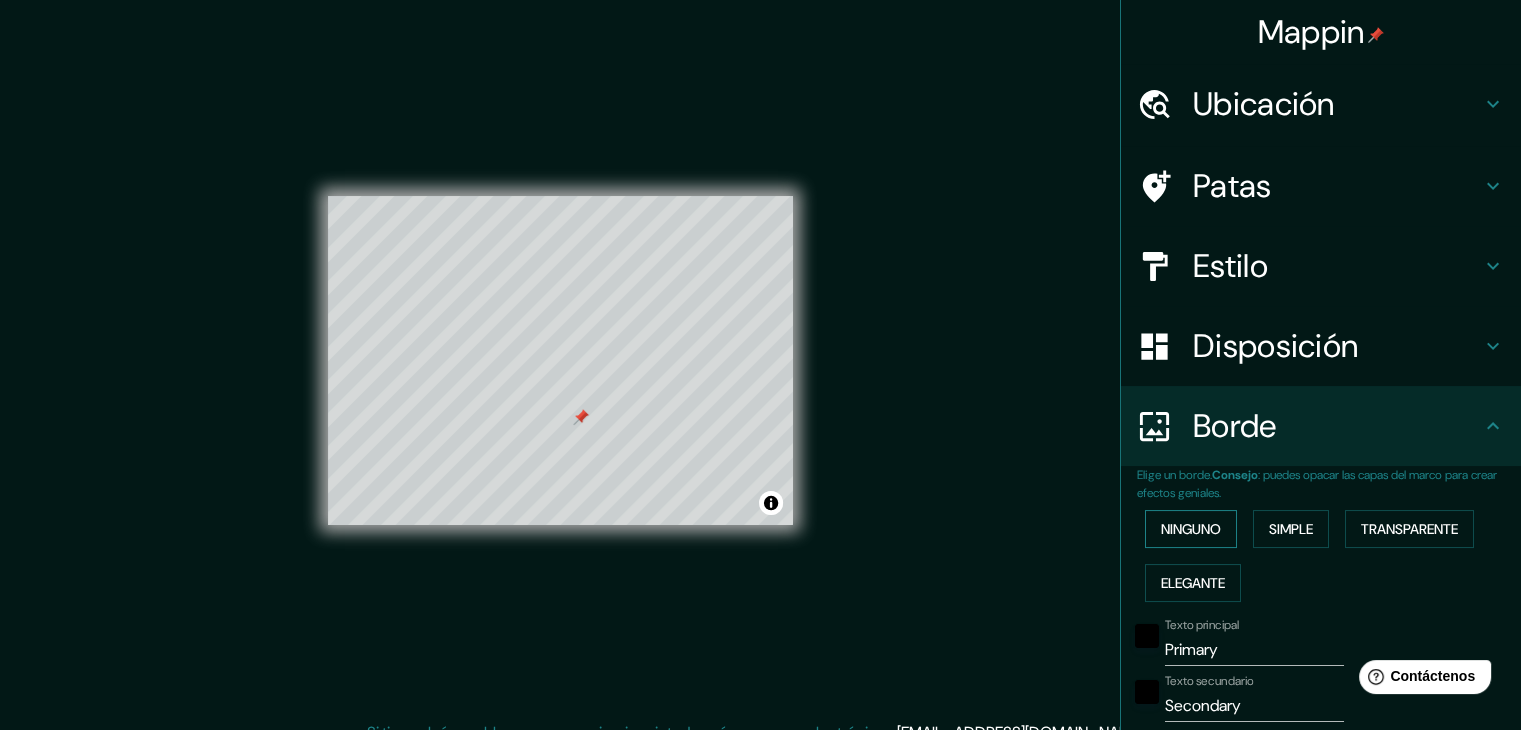 click on "Ninguno" at bounding box center [1191, 529] 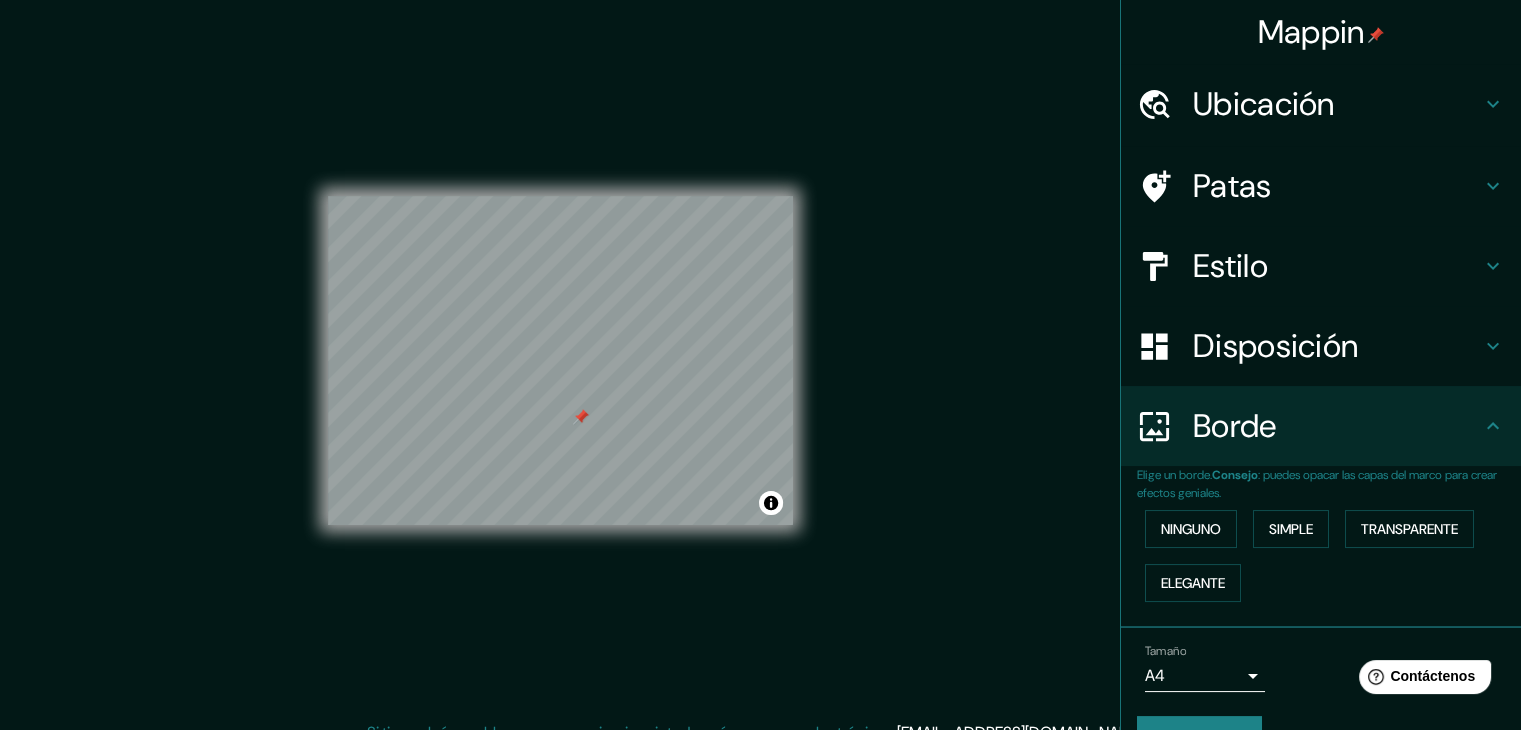 scroll, scrollTop: 45, scrollLeft: 0, axis: vertical 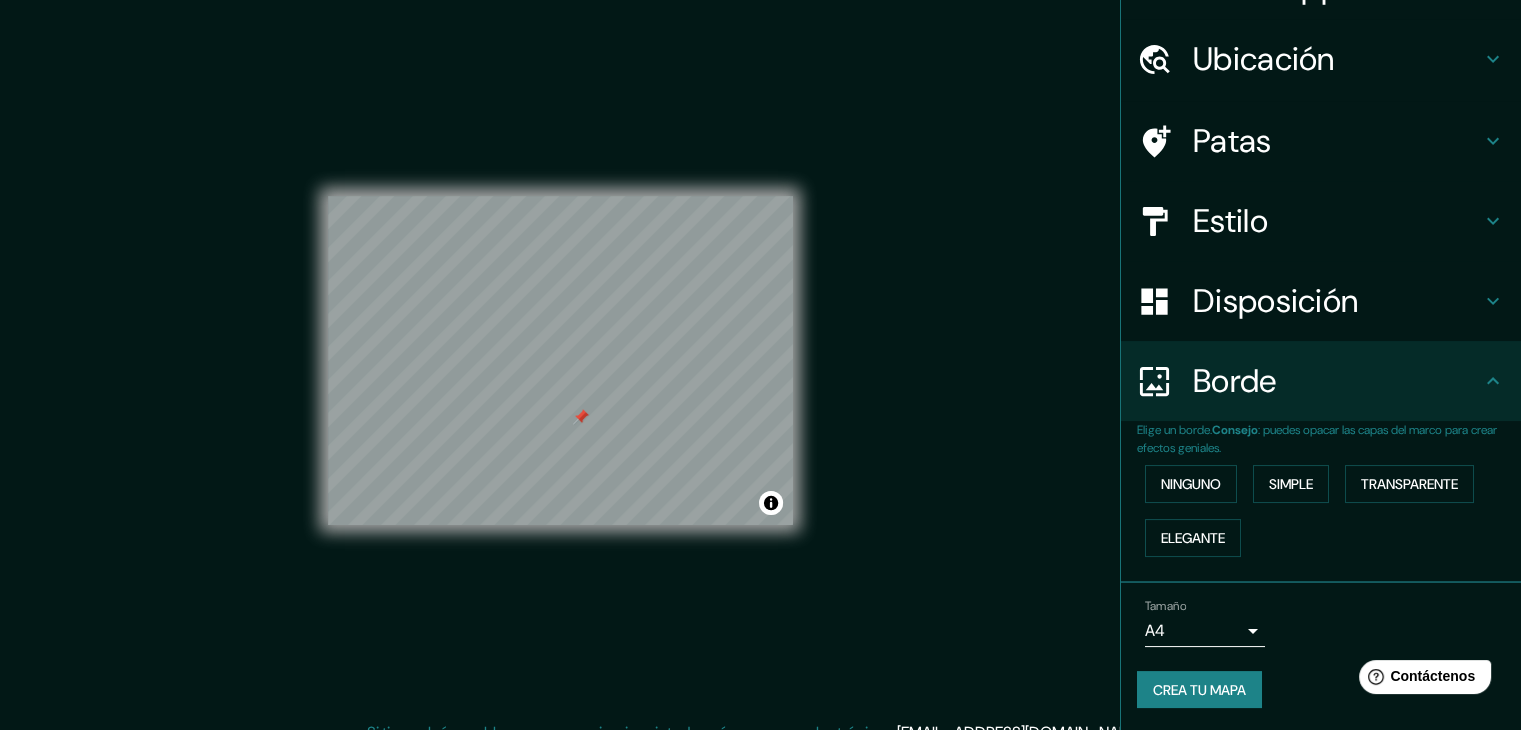 click on "Borde" at bounding box center [1321, 381] 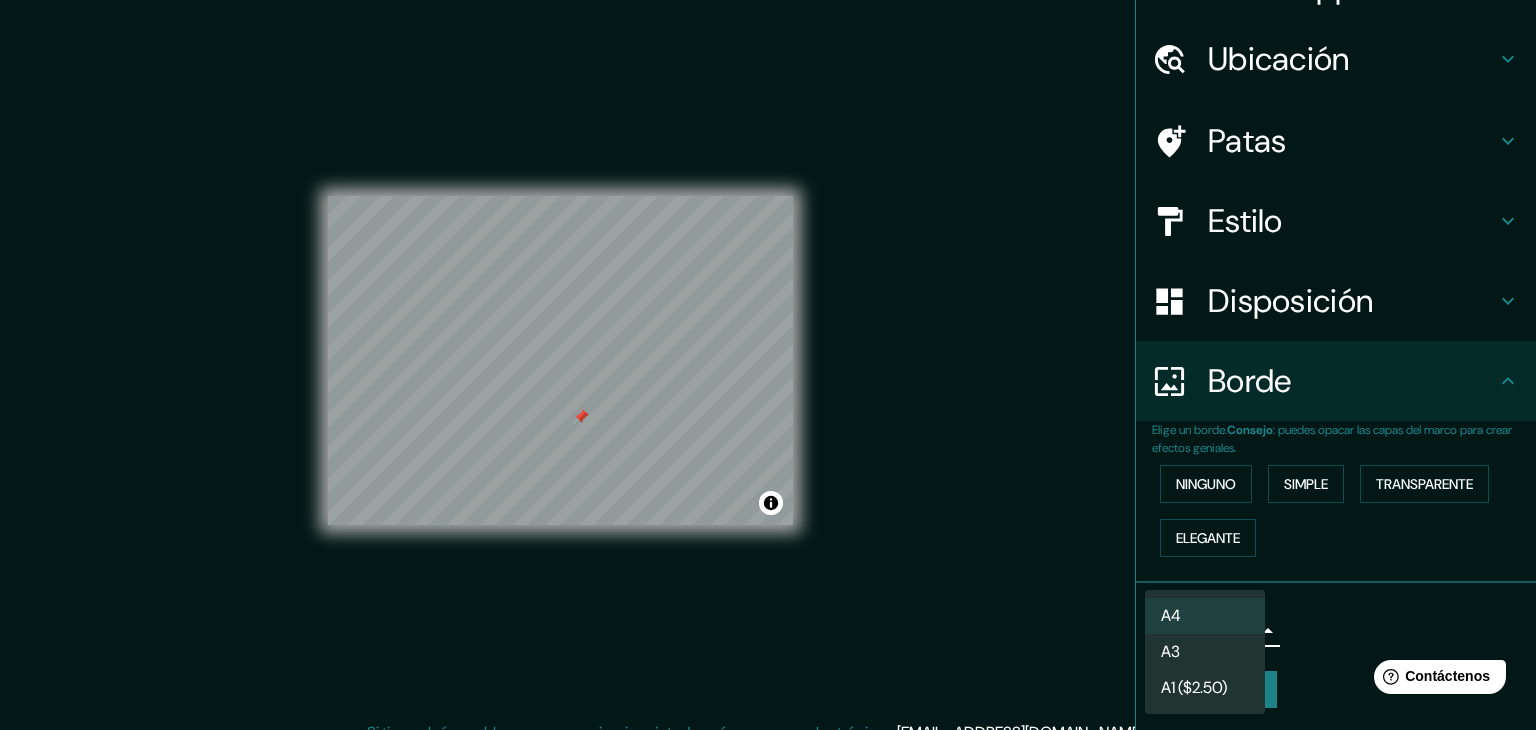 click on "Mappin Ubicación [GEOGRAPHIC_DATA], [GEOGRAPHIC_DATA][PERSON_NAME], [GEOGRAPHIC_DATA] Patas Estilo Disposición Borde Elige un borde.  Consejo  : puedes opacar las capas del marco para crear efectos geniales. Ninguno Simple Transparente Elegante Tamaño A4 single Crea tu mapa © Mapbox   © OpenStreetMap   Improve this map Si tiene algún problema, sugerencia o inquietud, envíe un correo electrónico a  [EMAIL_ADDRESS][DOMAIN_NAME]  .   . . Texto original Valora esta traducción Tu opinión servirá para ayudar a mejorar el Traductor de Google A4 A3 A1 ($2.50)" at bounding box center [768, 365] 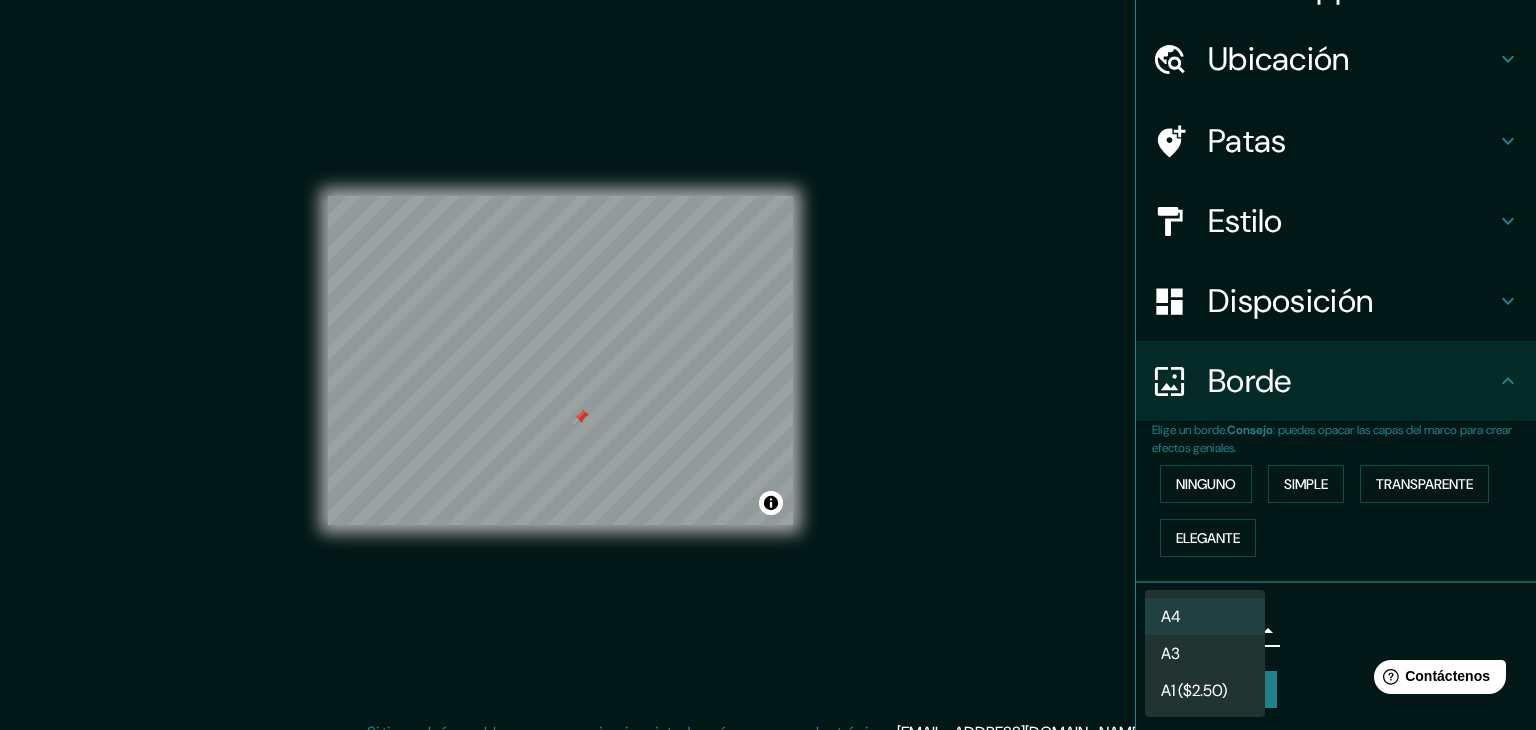 click on "A3" at bounding box center [1205, 653] 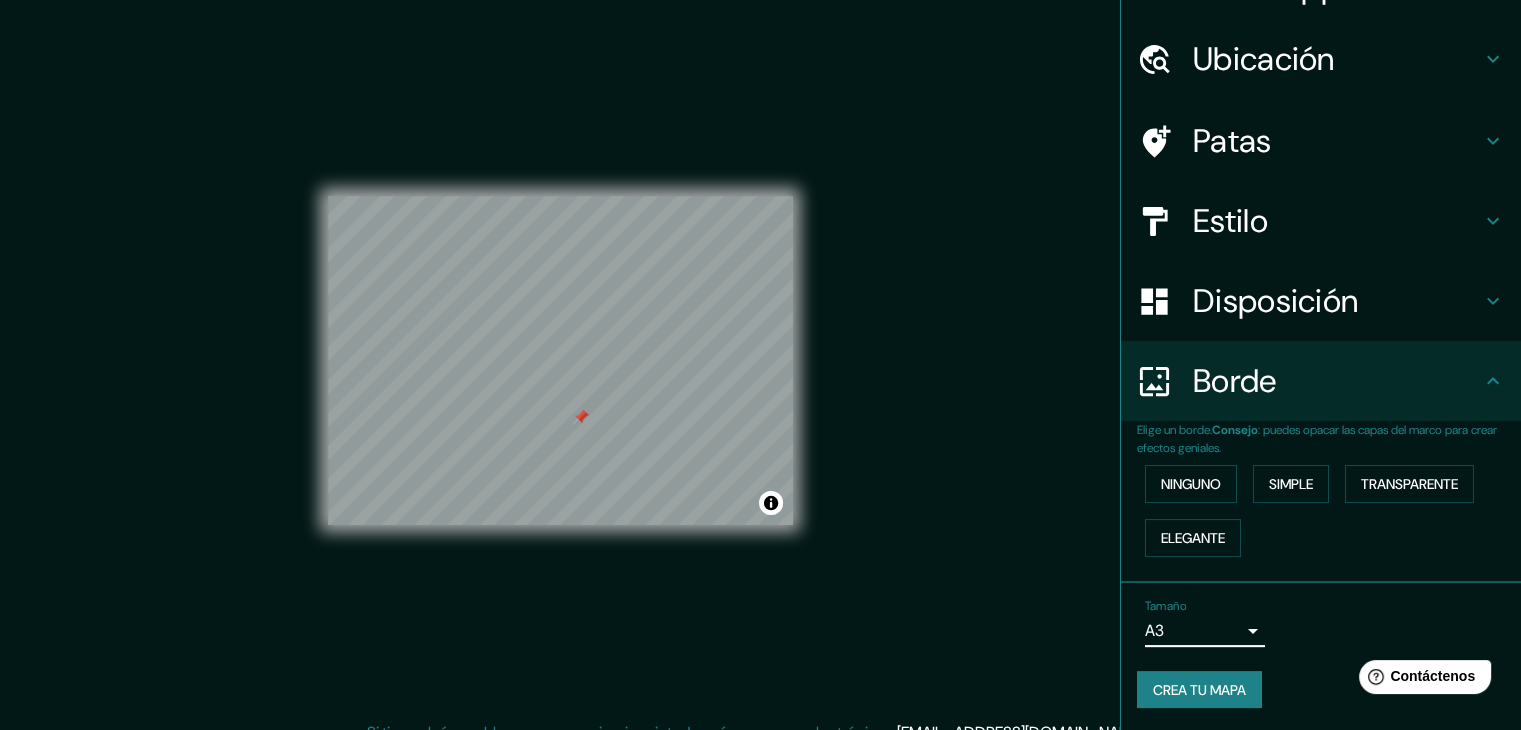 click on "Crea tu mapa" at bounding box center [1199, 690] 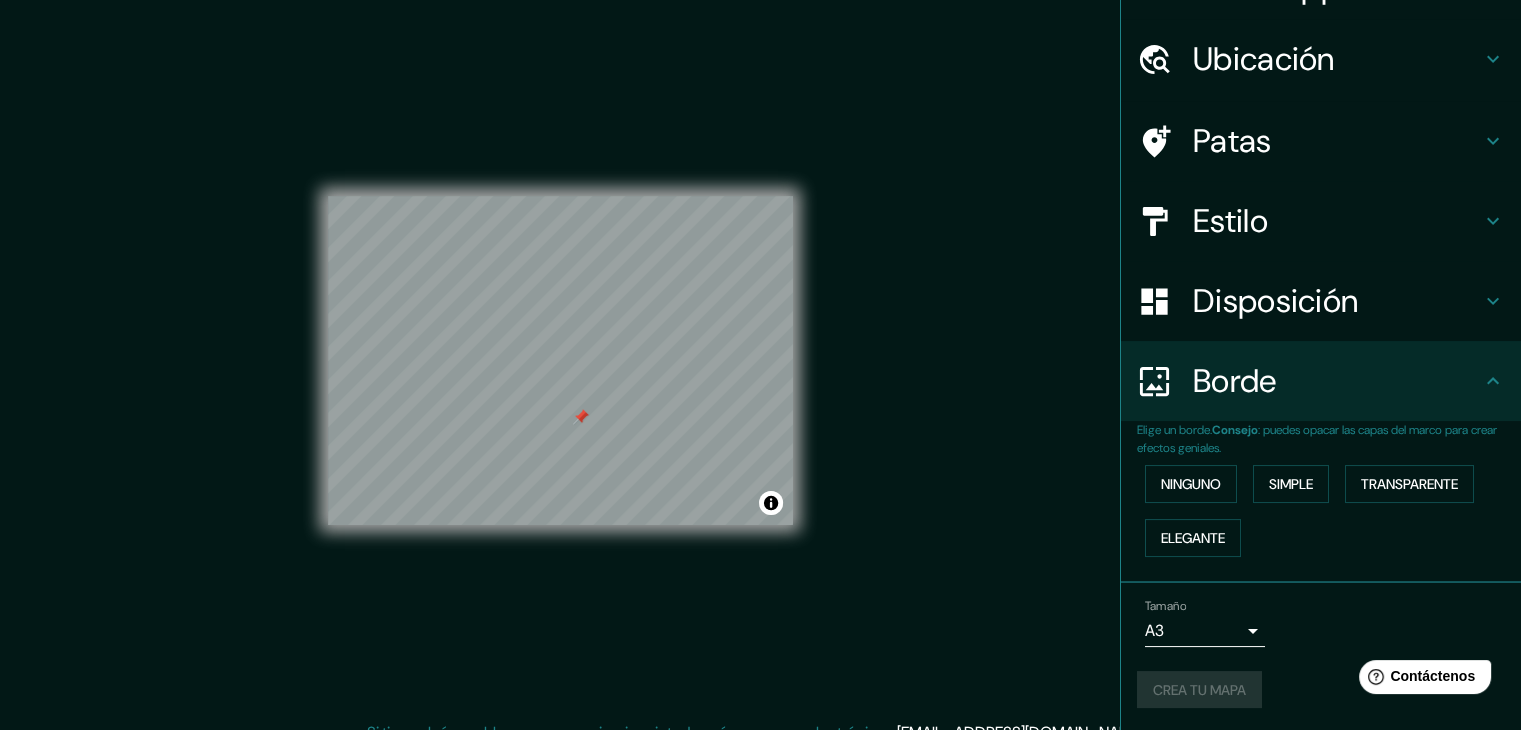 scroll, scrollTop: 23, scrollLeft: 0, axis: vertical 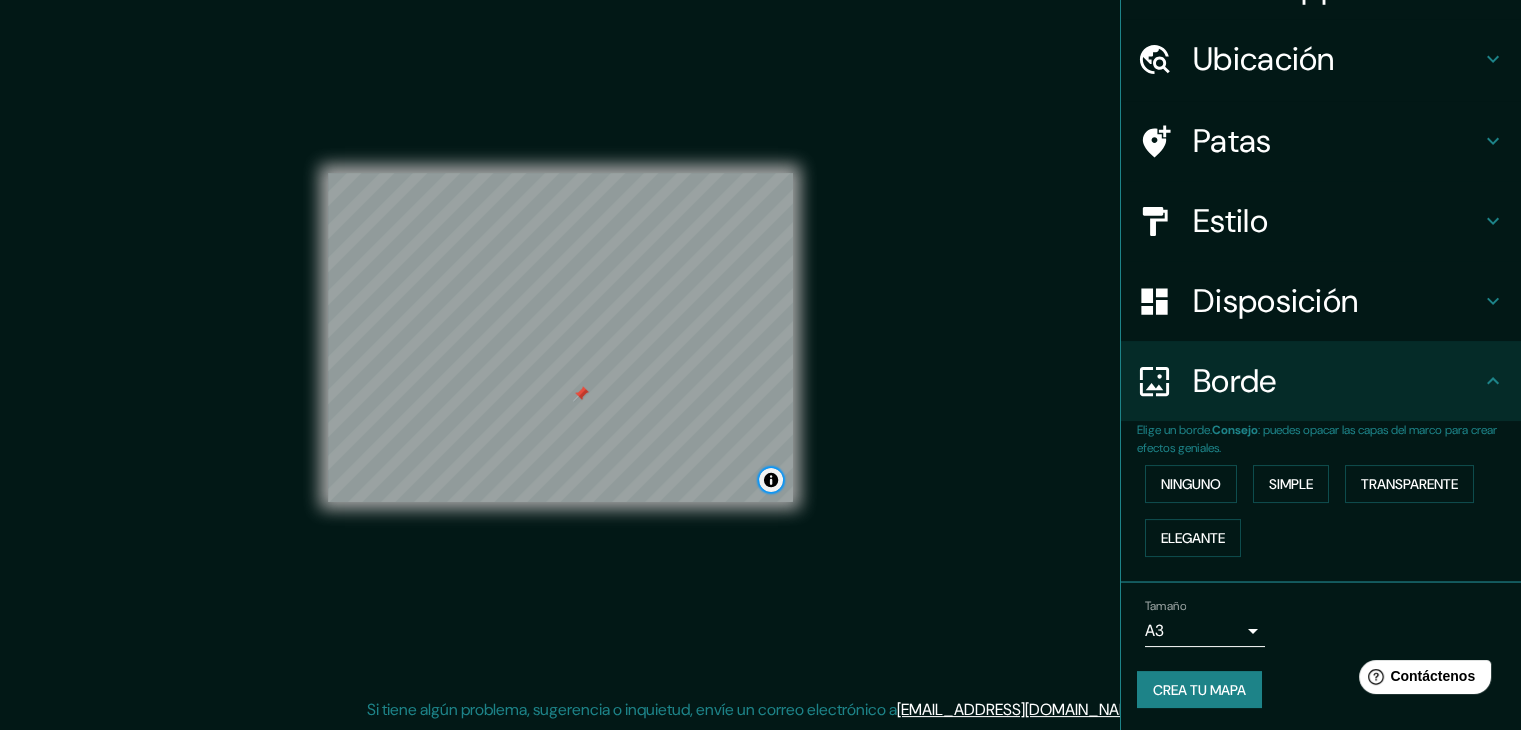 click at bounding box center [771, 480] 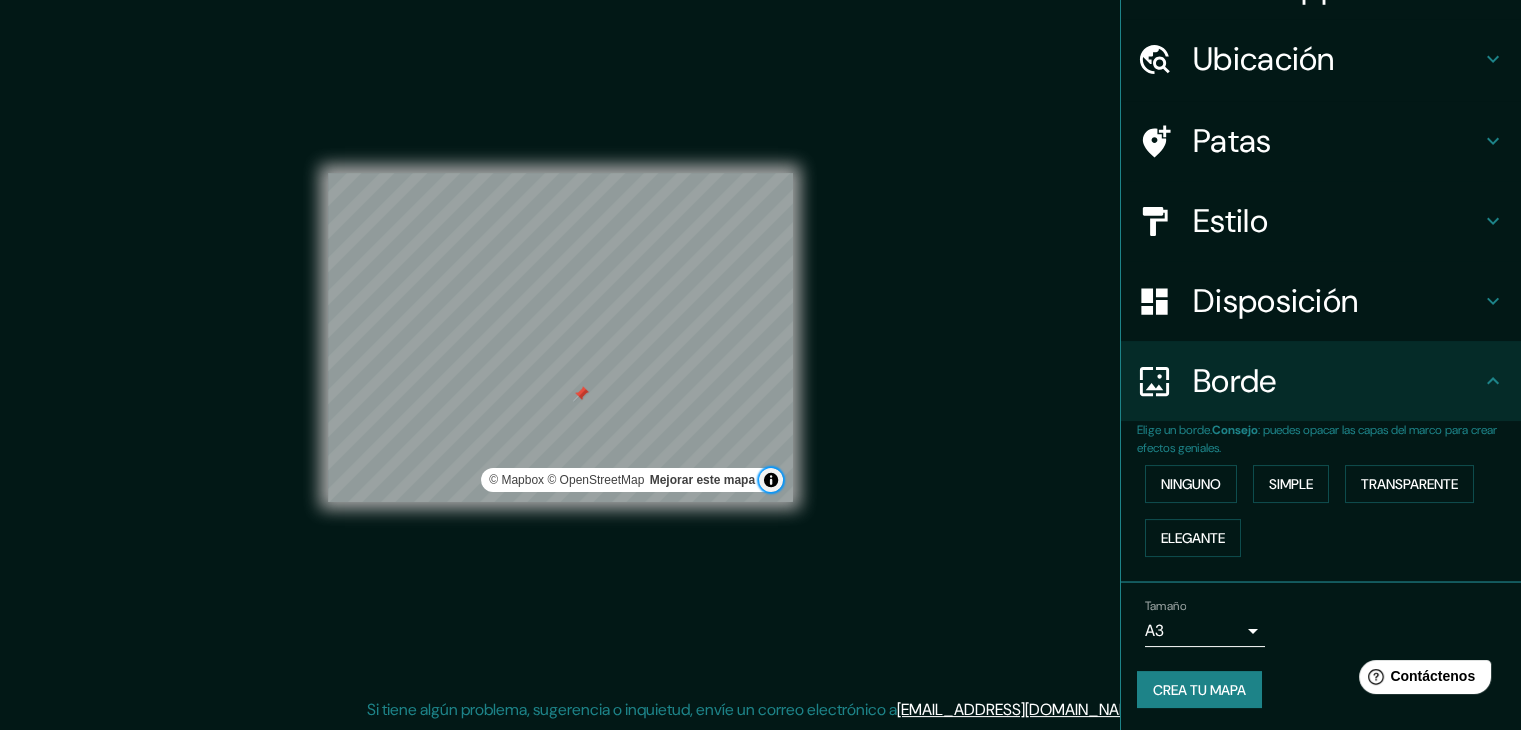 click at bounding box center [771, 480] 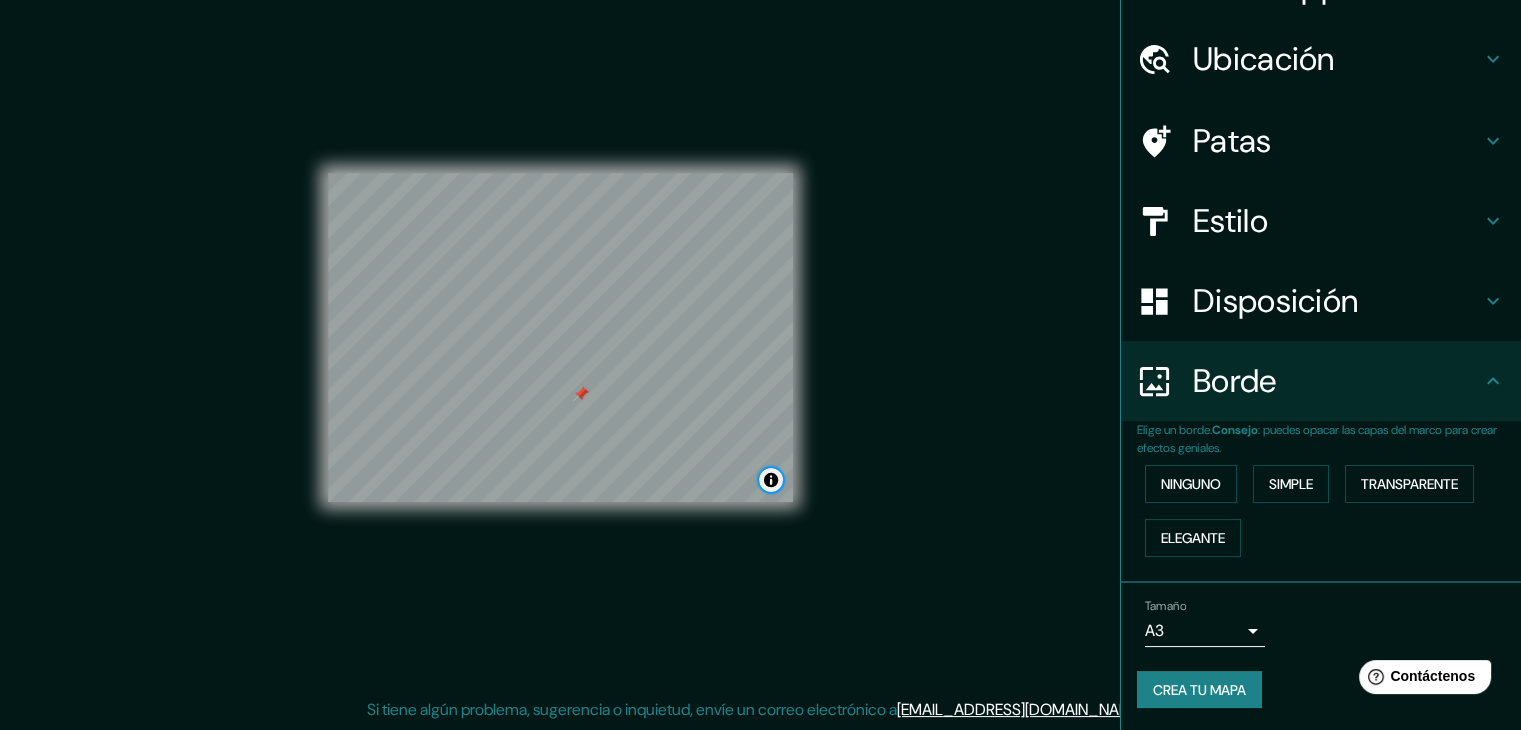 click at bounding box center (771, 480) 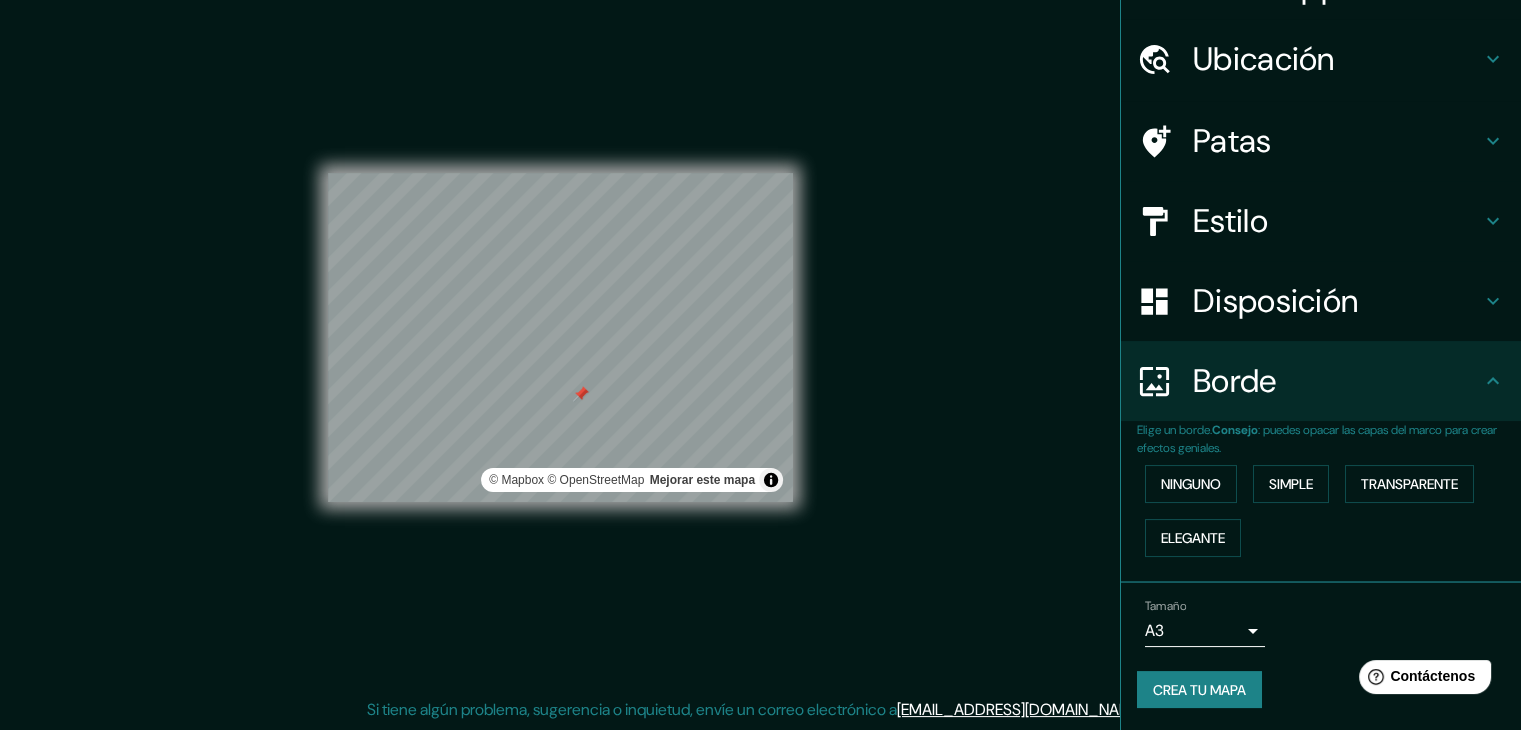 drag, startPoint x: 771, startPoint y: 484, endPoint x: 909, endPoint y: 580, distance: 168.1071 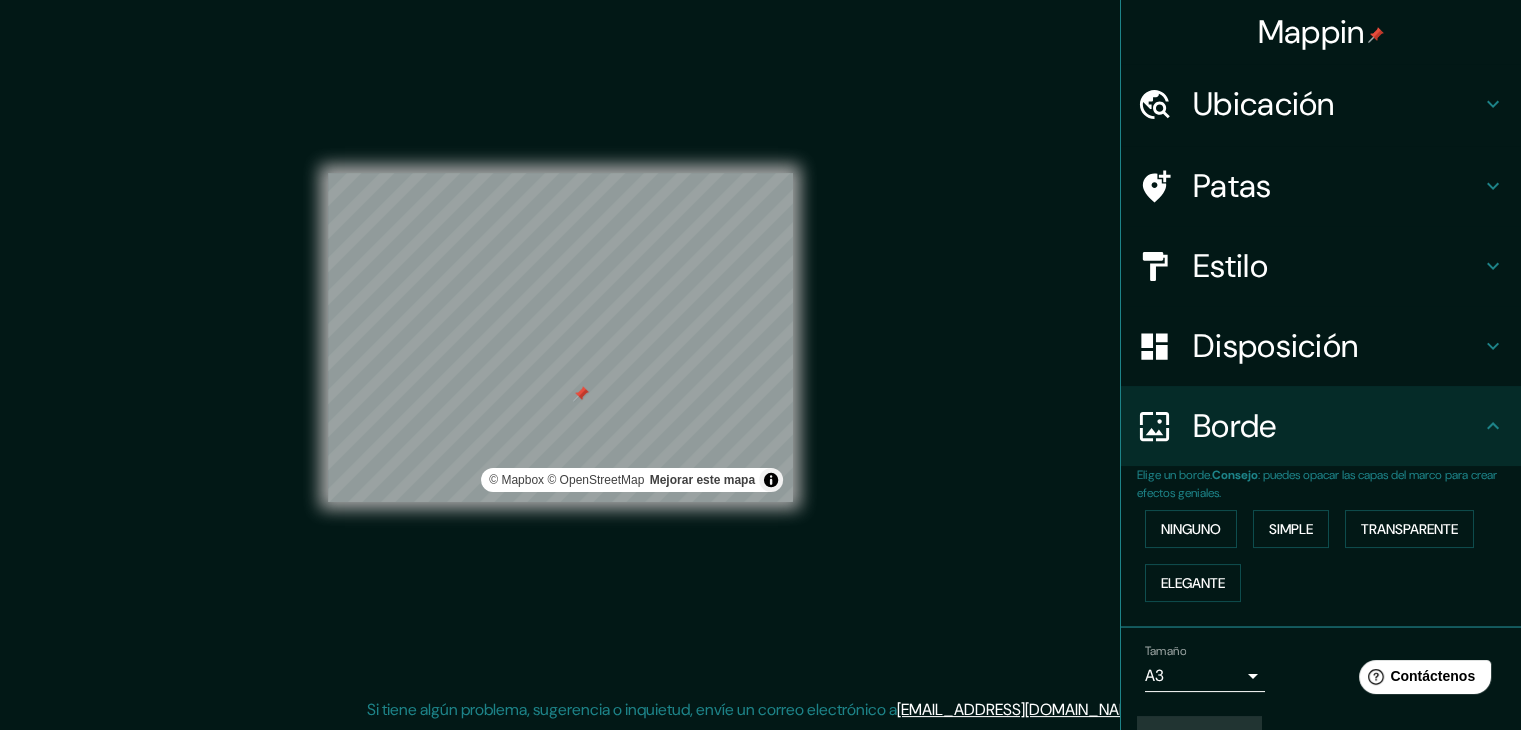 scroll, scrollTop: 45, scrollLeft: 0, axis: vertical 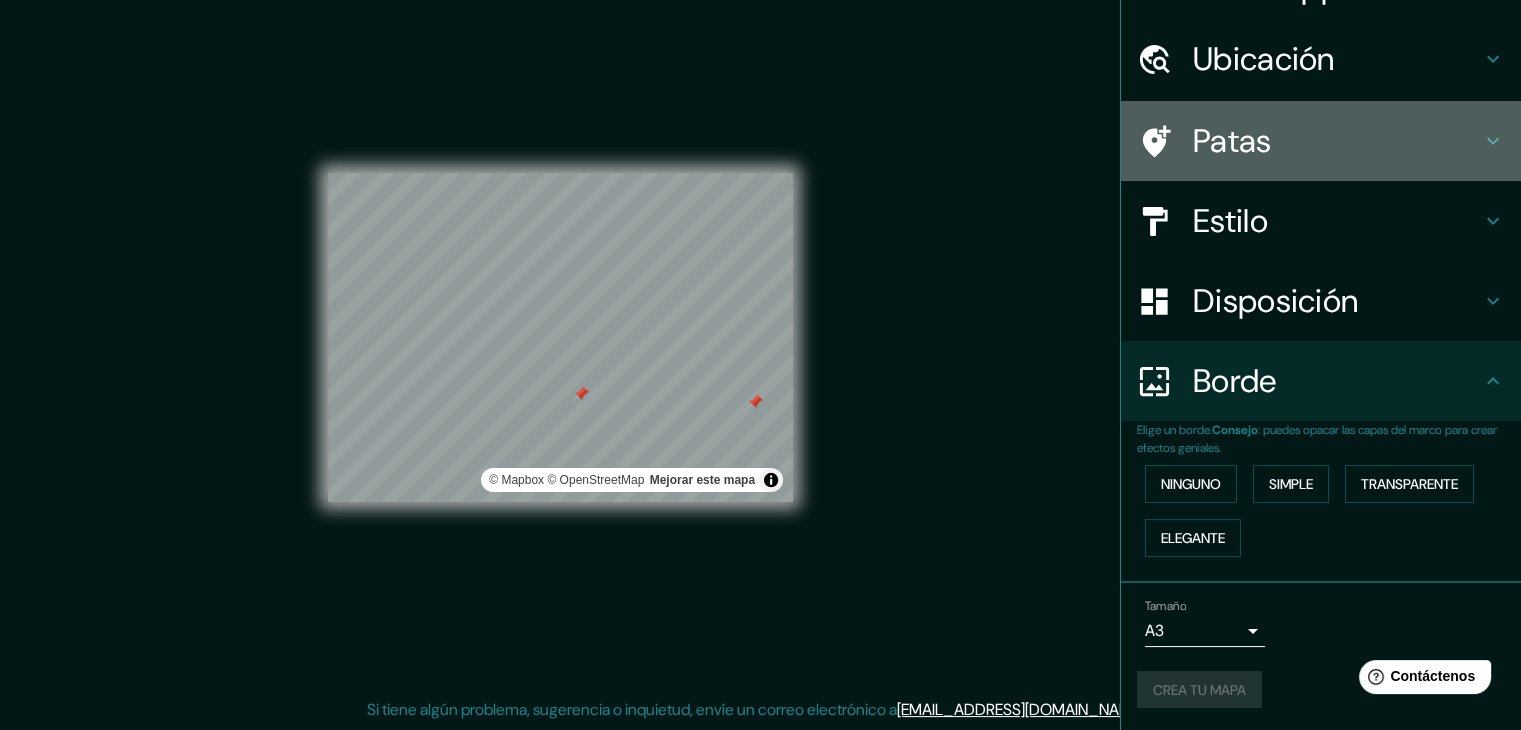 click on "Patas" at bounding box center [1232, 141] 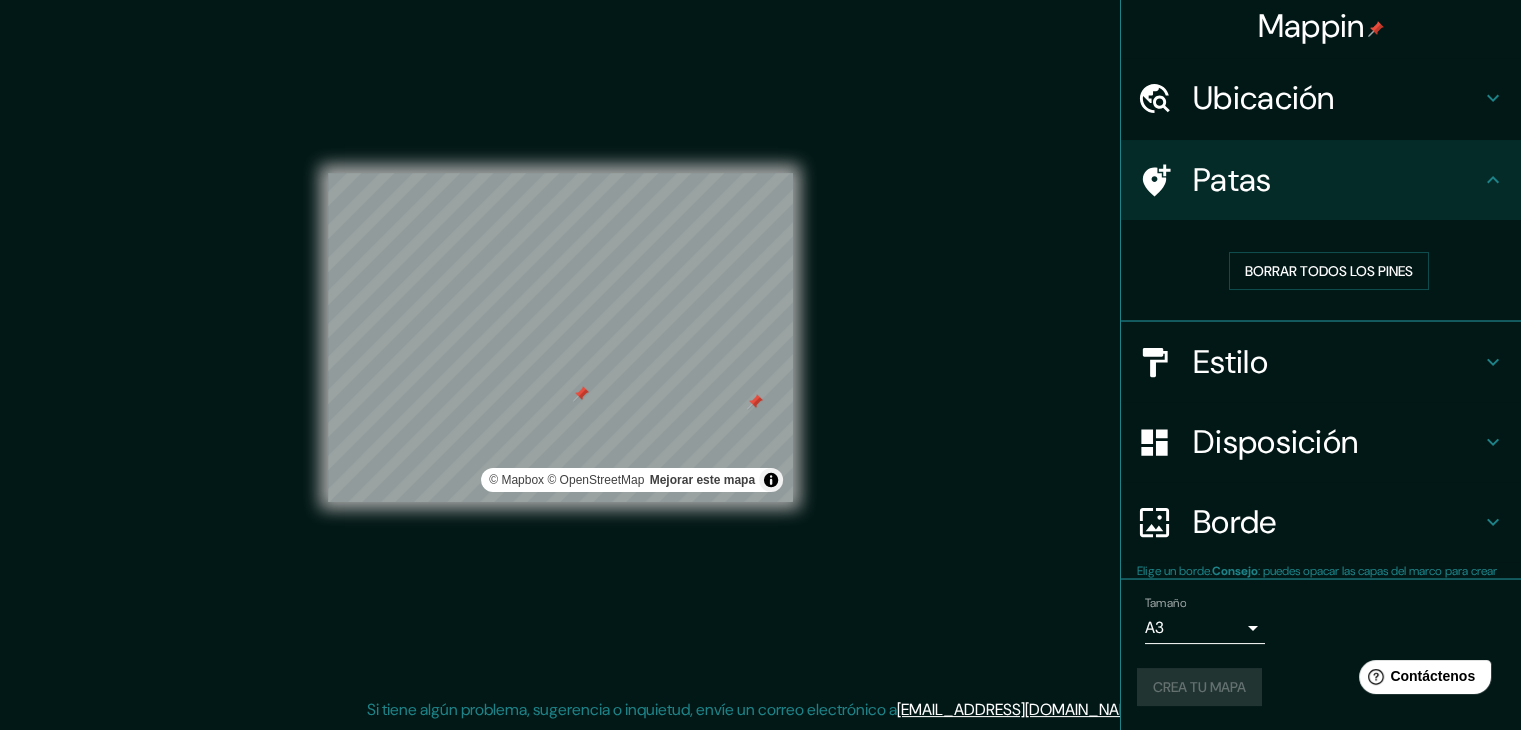 scroll, scrollTop: 5, scrollLeft: 0, axis: vertical 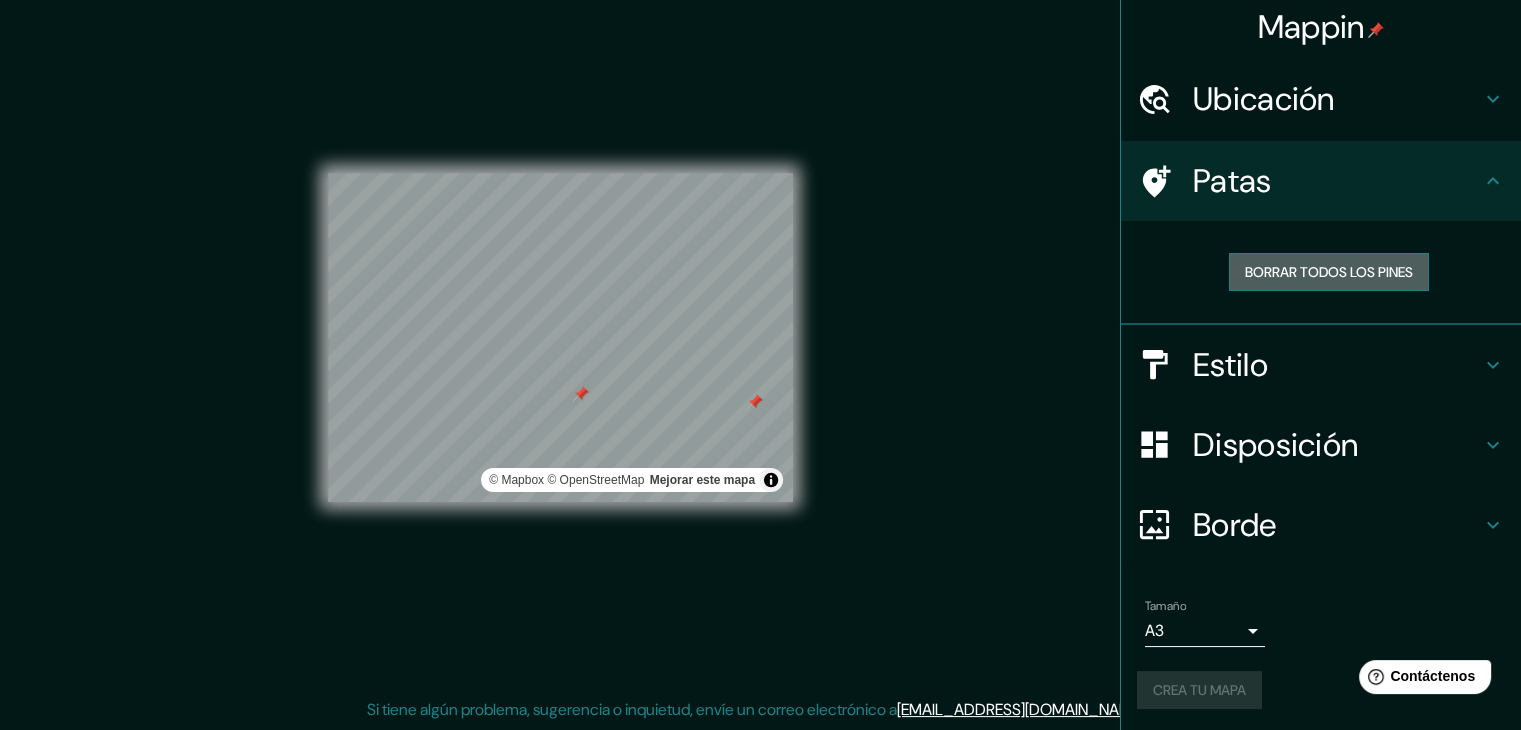 click on "Borrar todos los pines" at bounding box center [1329, 272] 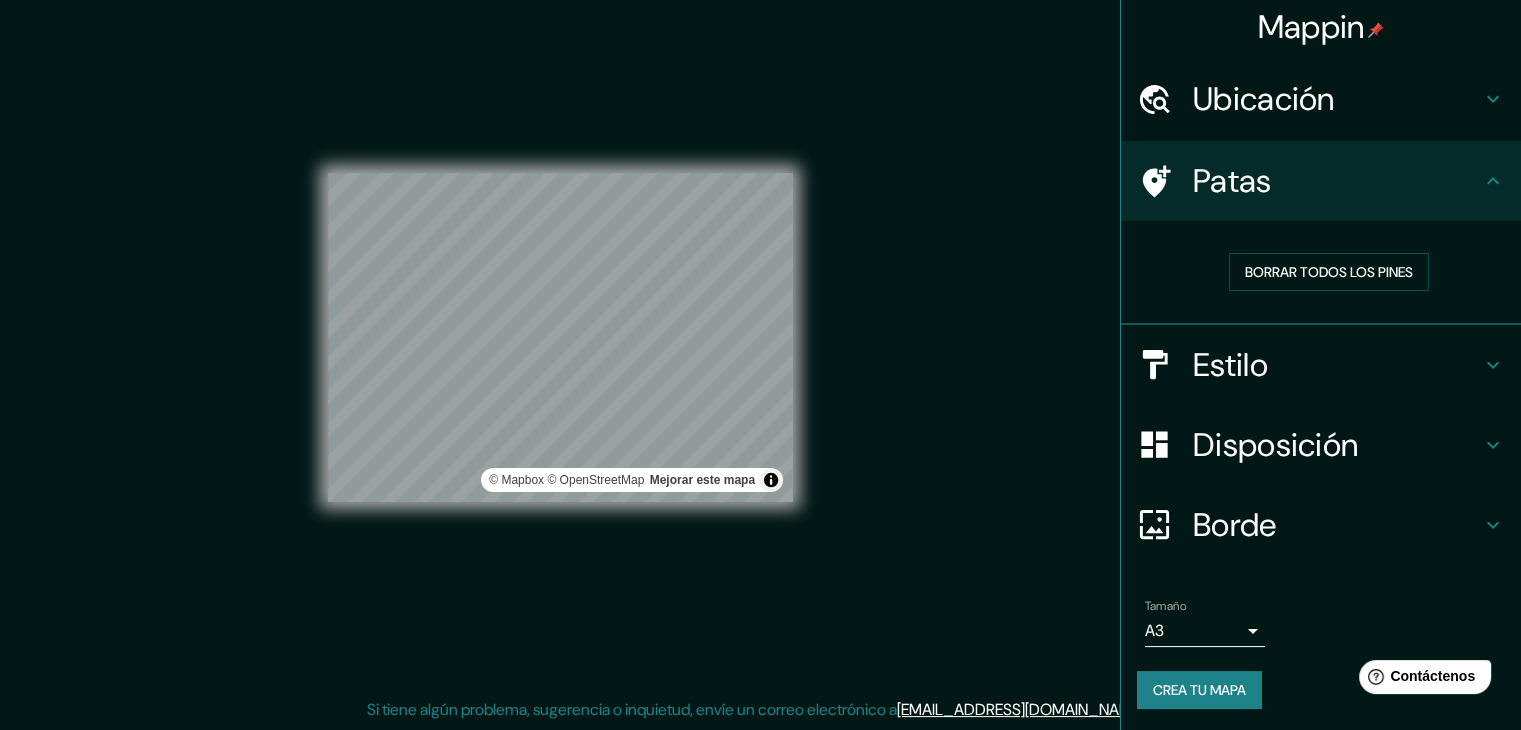click on "Patas" at bounding box center [1337, 181] 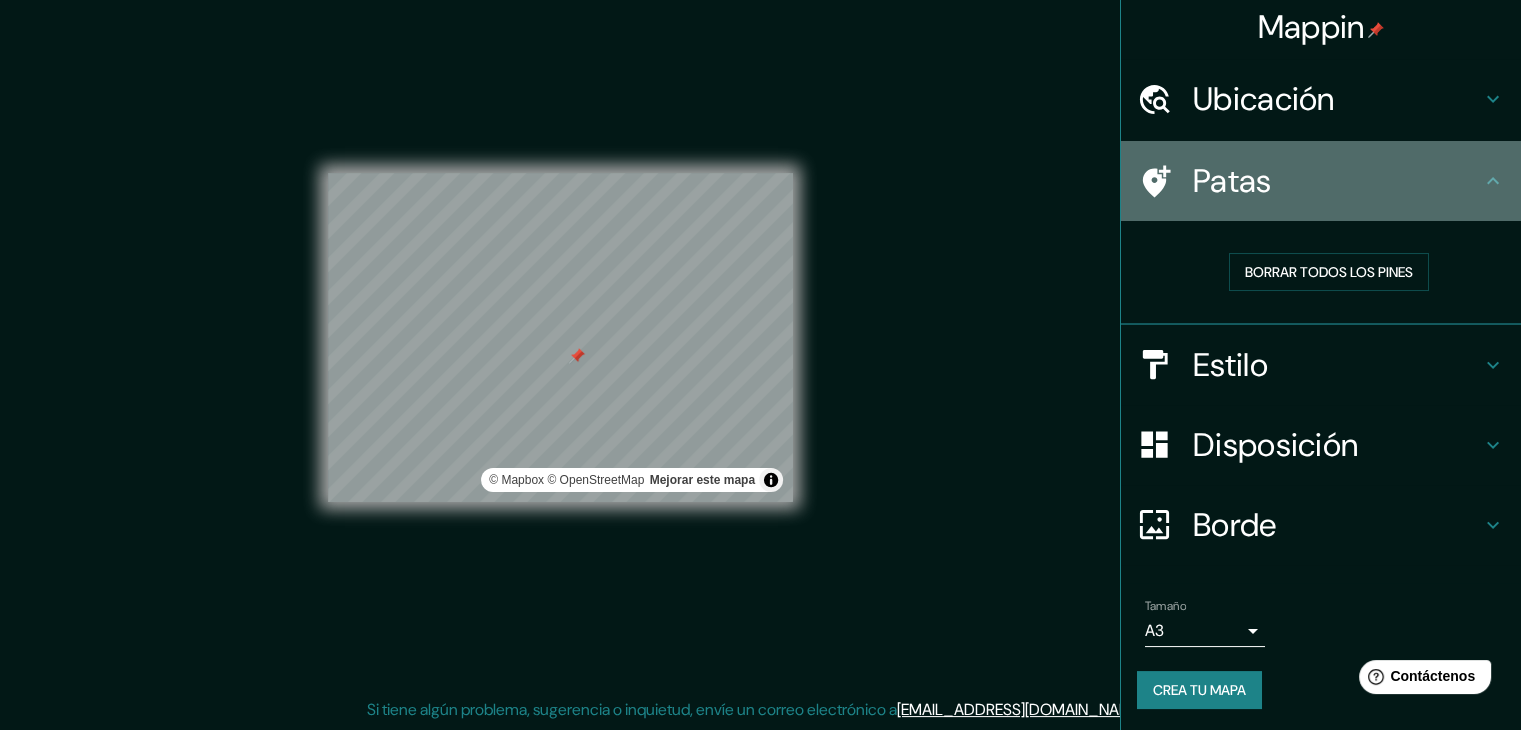 click on "Patas" at bounding box center (1337, 181) 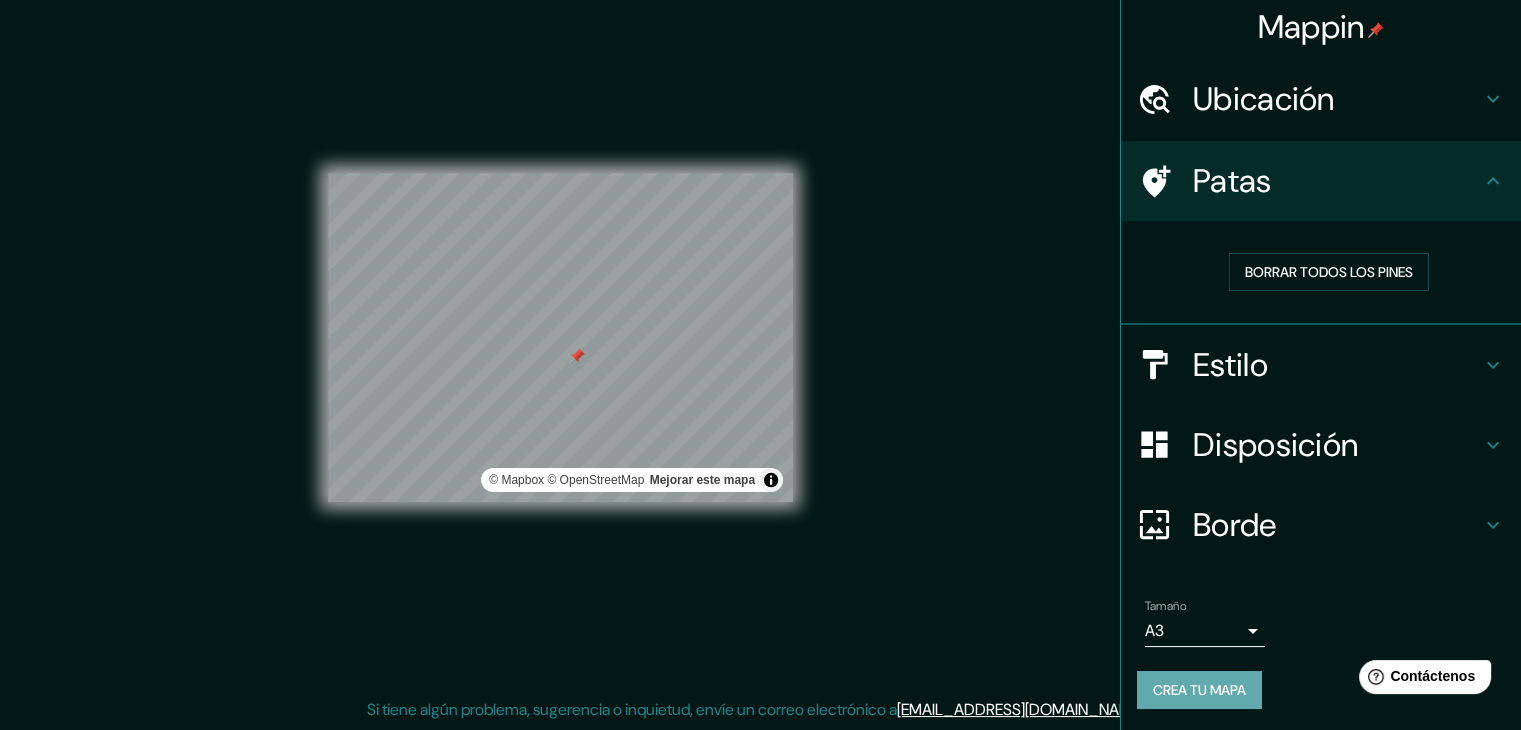 click on "Crea tu mapa" at bounding box center [1199, 690] 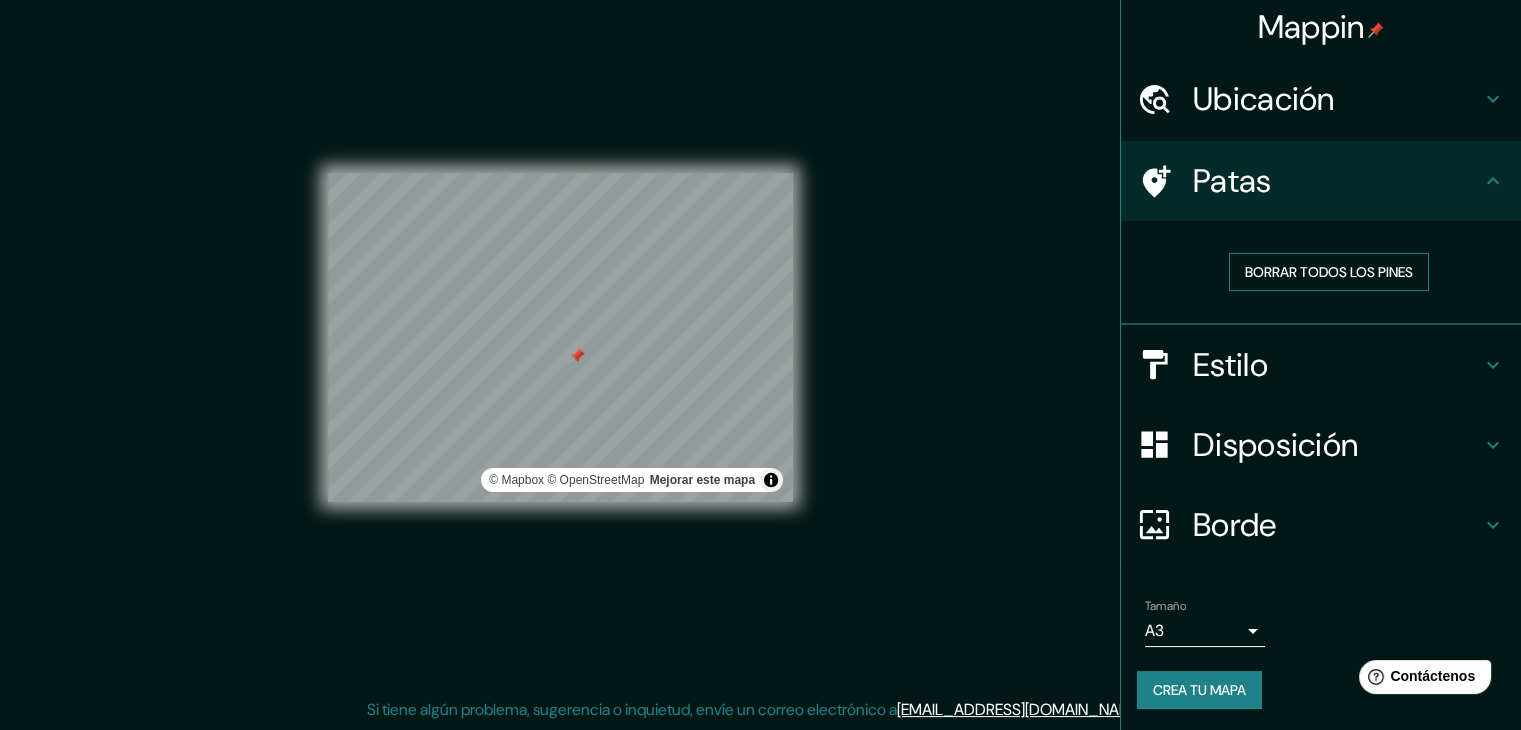 click on "Borrar todos los pines" at bounding box center [1329, 272] 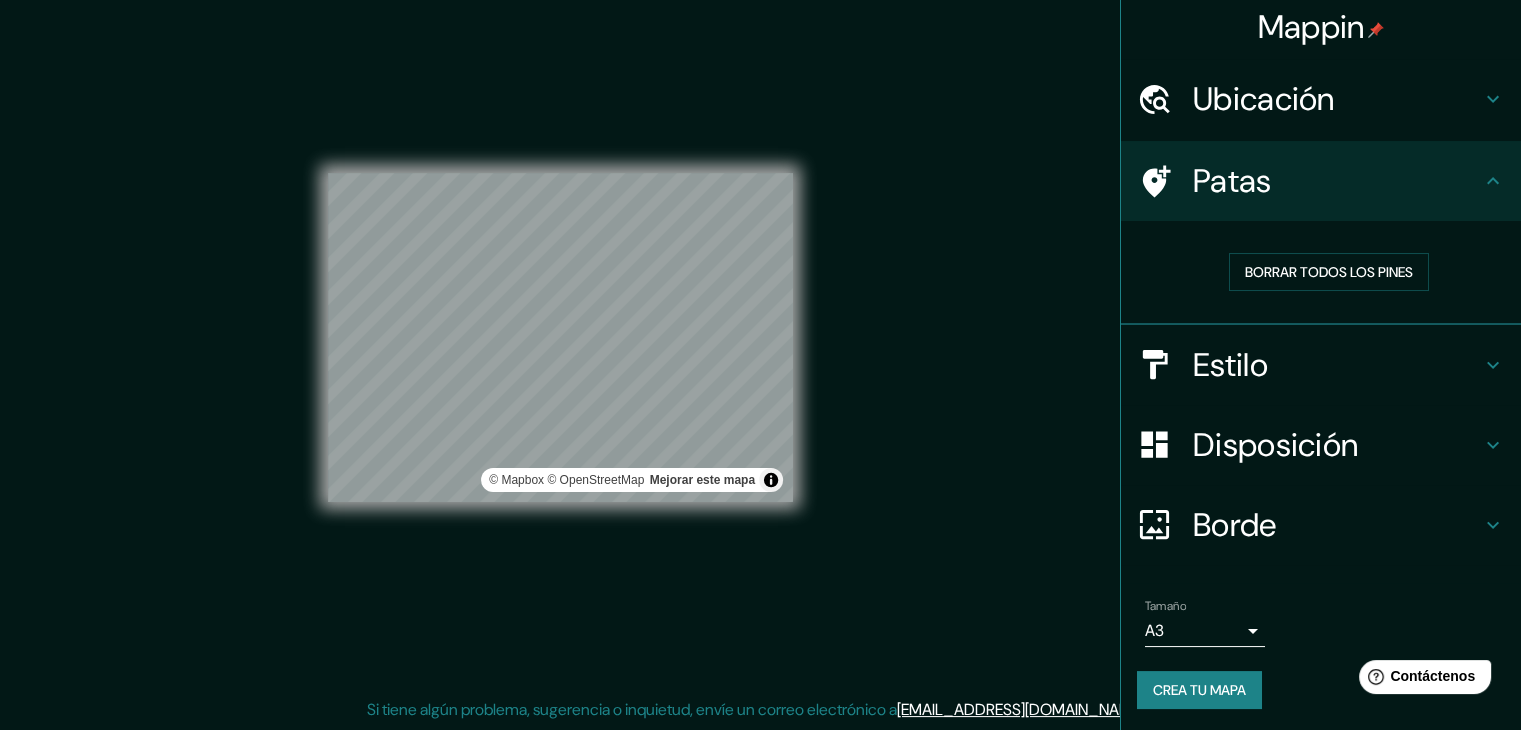 click on "Crea tu mapa" at bounding box center [1199, 690] 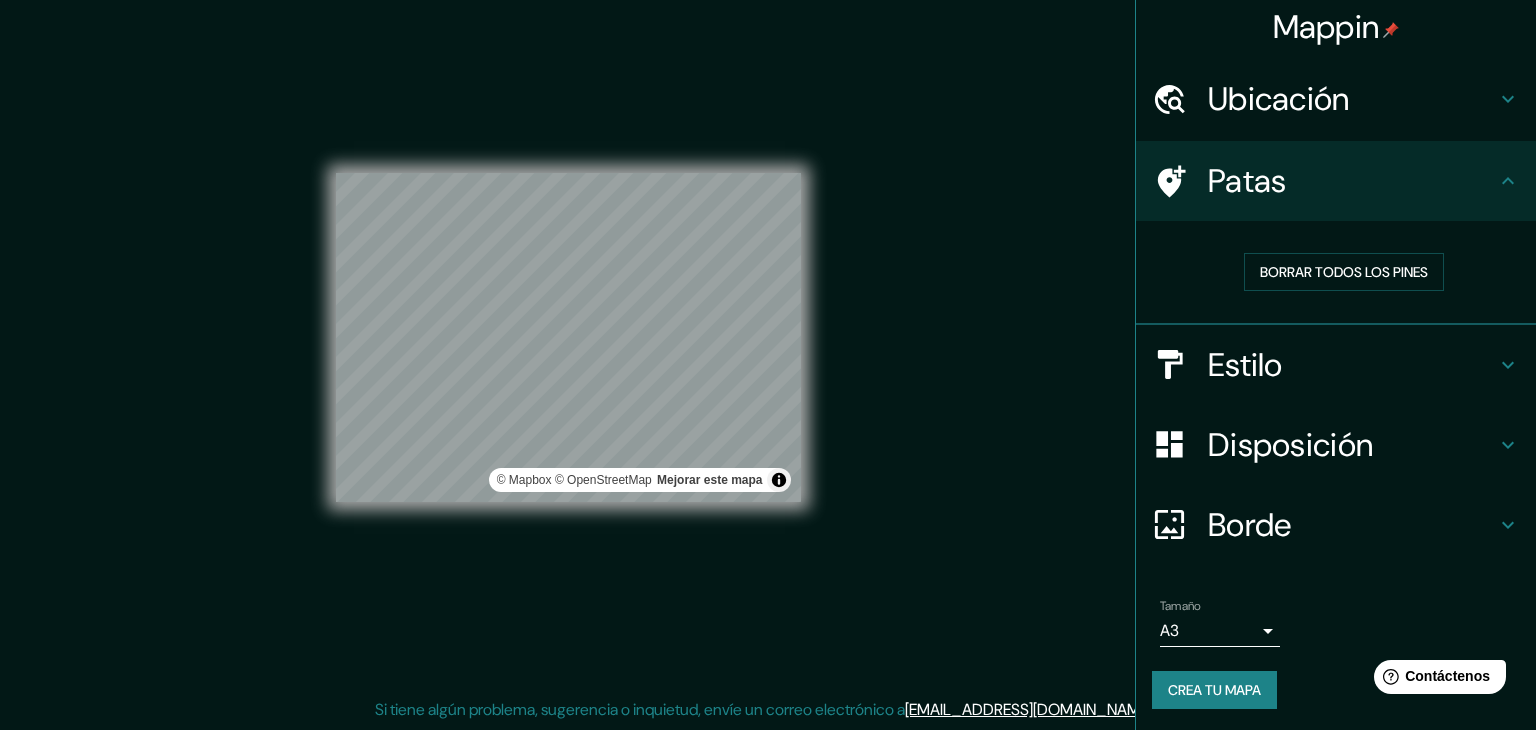 click on "Mappin Ubicación [GEOGRAPHIC_DATA], [GEOGRAPHIC_DATA][PERSON_NAME], [GEOGRAPHIC_DATA] Patas Borrar todos los pines Estilo Disposición Borde Elige un borde.  Consejo  : puedes opacar las capas del marco para crear efectos geniales. Ninguno Simple Transparente Elegante Tamaño A3 single Crea tu mapa © Mapbox    © OpenStreetMap    Mejorar este mapa Si tiene algún problema, sugerencia o inquietud, envíe un correo electrónico a  [EMAIL_ADDRESS][DOMAIN_NAME]  .   . . Texto original Valora esta traducción Tu opinión servirá para ayudar a mejorar el Traductor de Google" at bounding box center (768, 342) 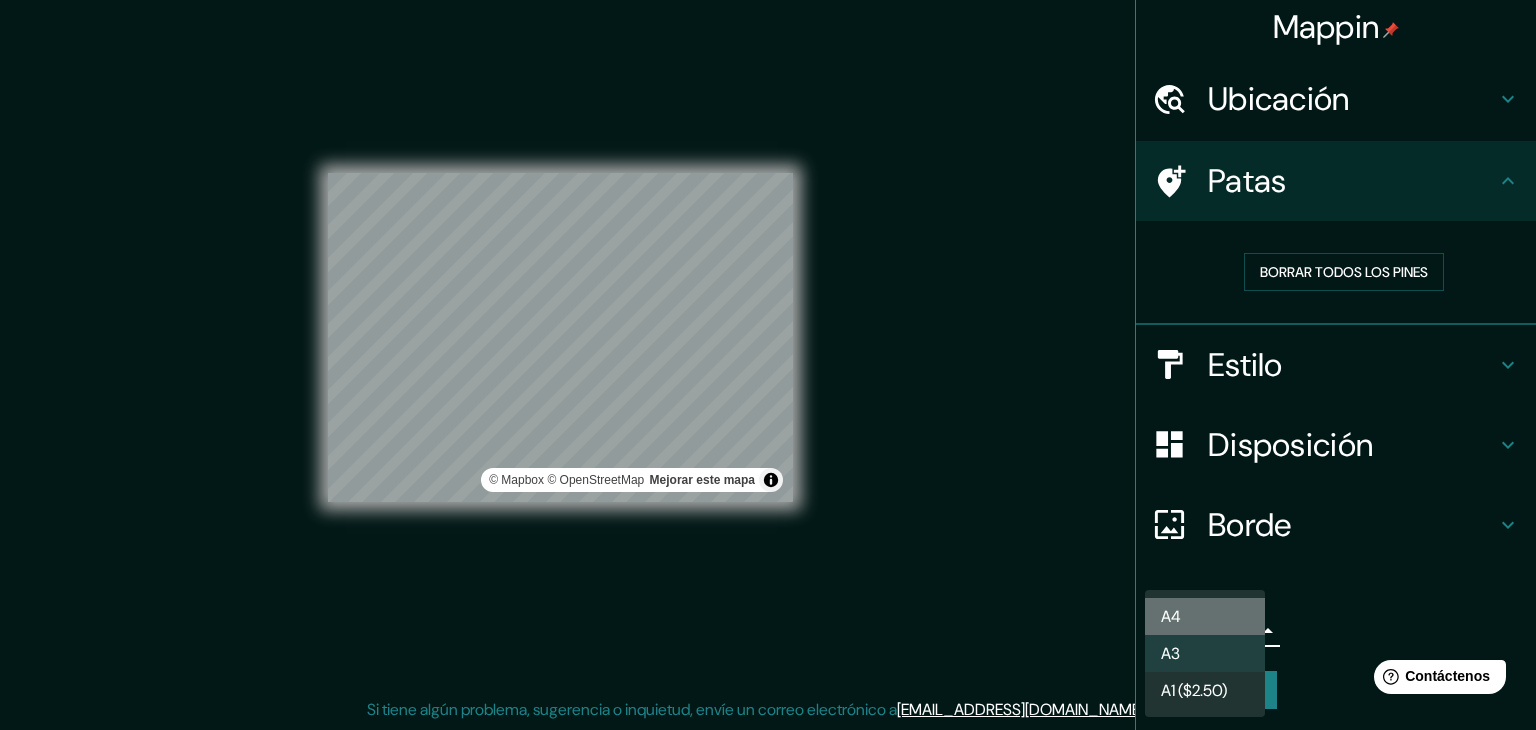 click on "A4" at bounding box center (1205, 616) 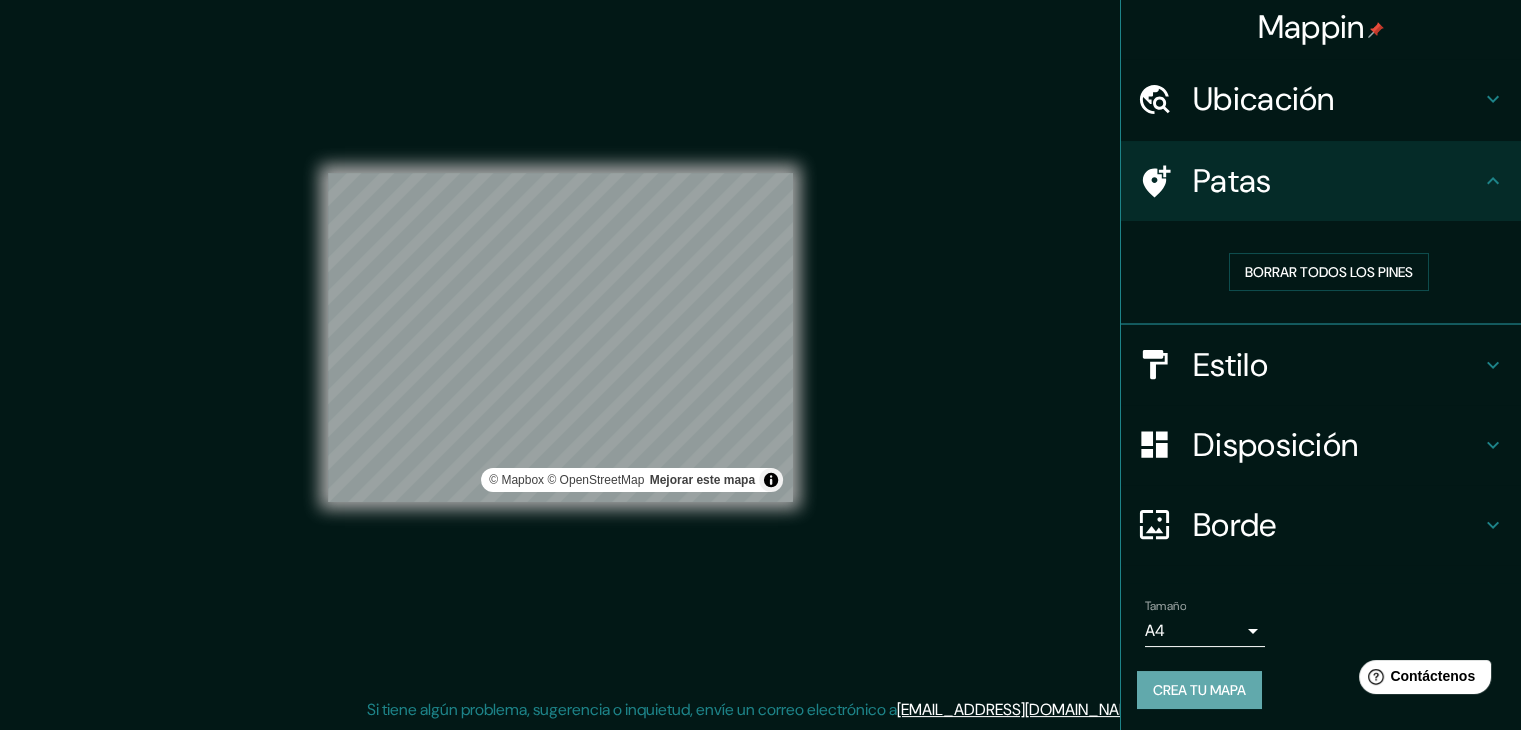 click on "Crea tu mapa" at bounding box center [1199, 690] 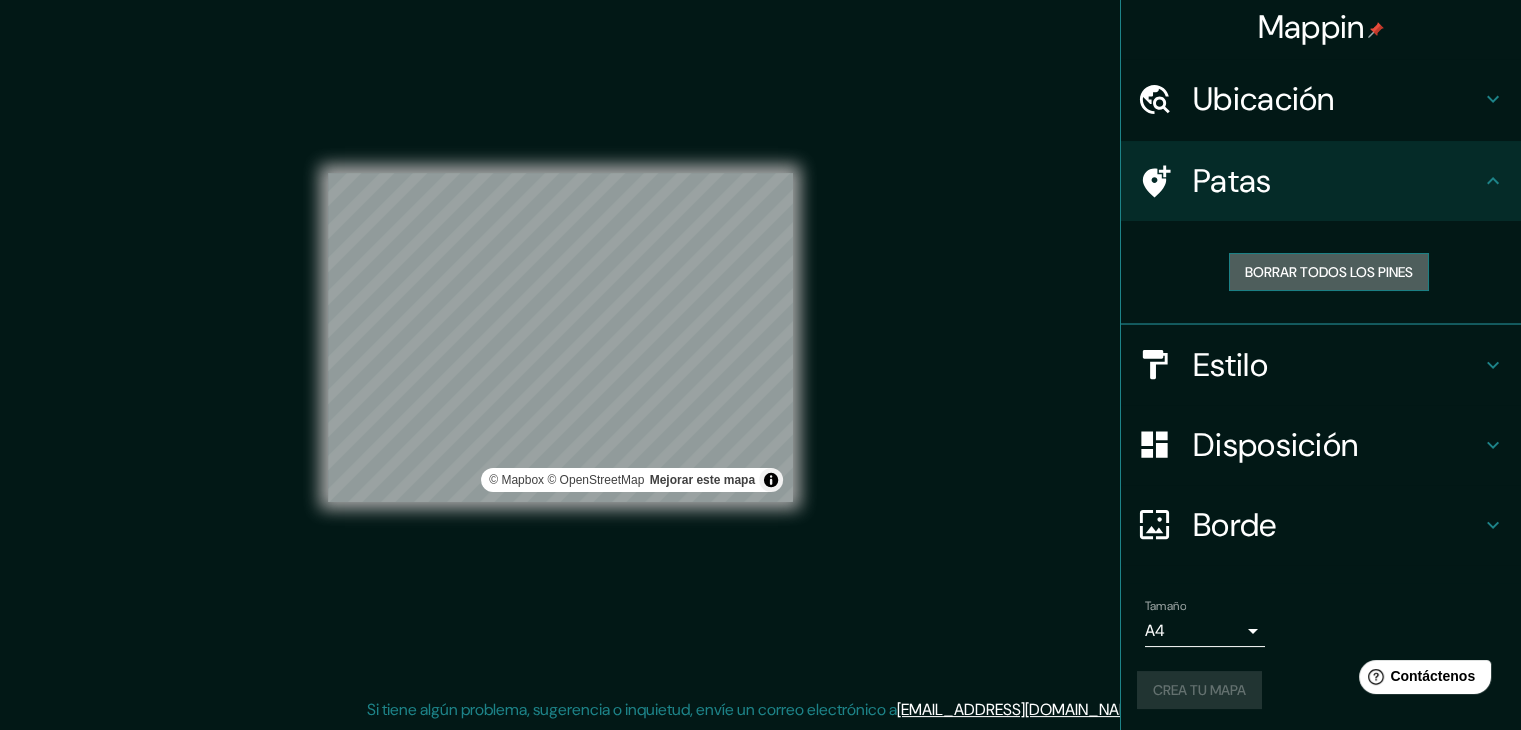 click on "Borrar todos los pines" at bounding box center (1329, 272) 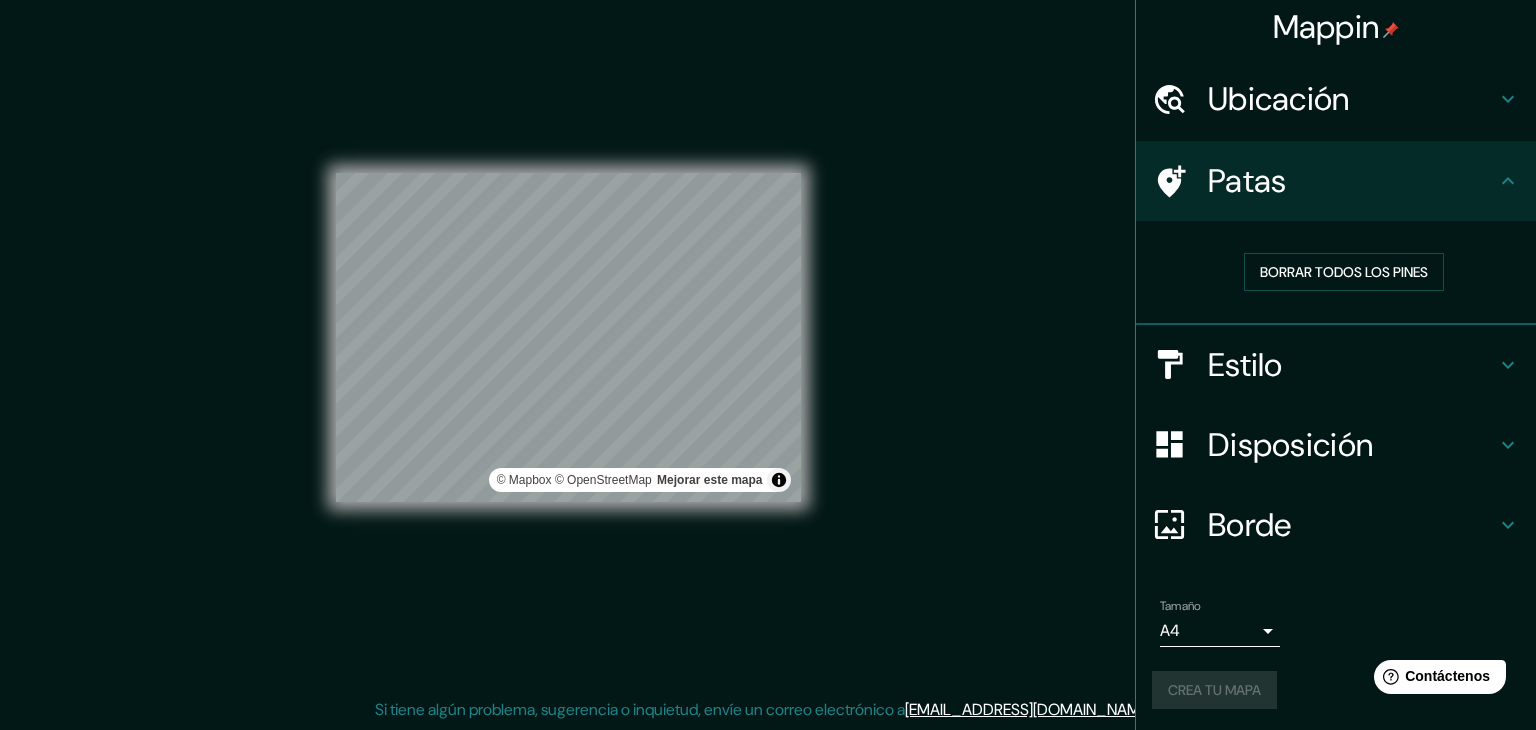 click on "Mappin Ubicación [GEOGRAPHIC_DATA], [GEOGRAPHIC_DATA][PERSON_NAME], [GEOGRAPHIC_DATA] Patas Borrar todos los pines Estilo Disposición Borde Elige un borde.  Consejo  : puedes opacar las capas del marco para crear efectos geniales. Ninguno Simple Transparente Elegante Tamaño A4 single Crea tu mapa © Mapbox    © OpenStreetMap    Mejorar este mapa Si tiene algún problema, sugerencia o inquietud, envíe un correo electrónico a  [EMAIL_ADDRESS][DOMAIN_NAME]  .   . . Texto original Valora esta traducción Tu opinión servirá para ayudar a mejorar el Traductor de Google" at bounding box center [768, 342] 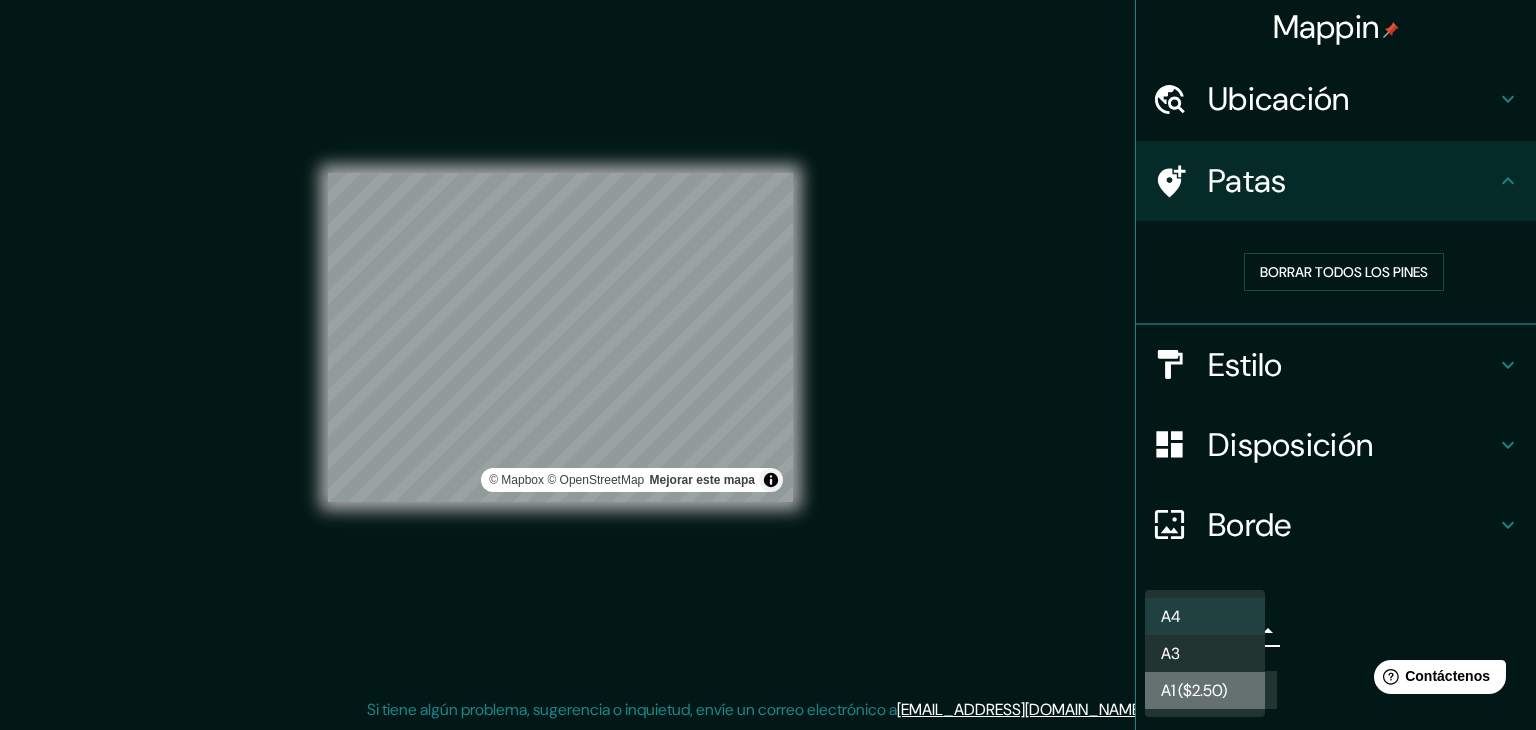 click on "A1 ($2.50)" at bounding box center [1205, 690] 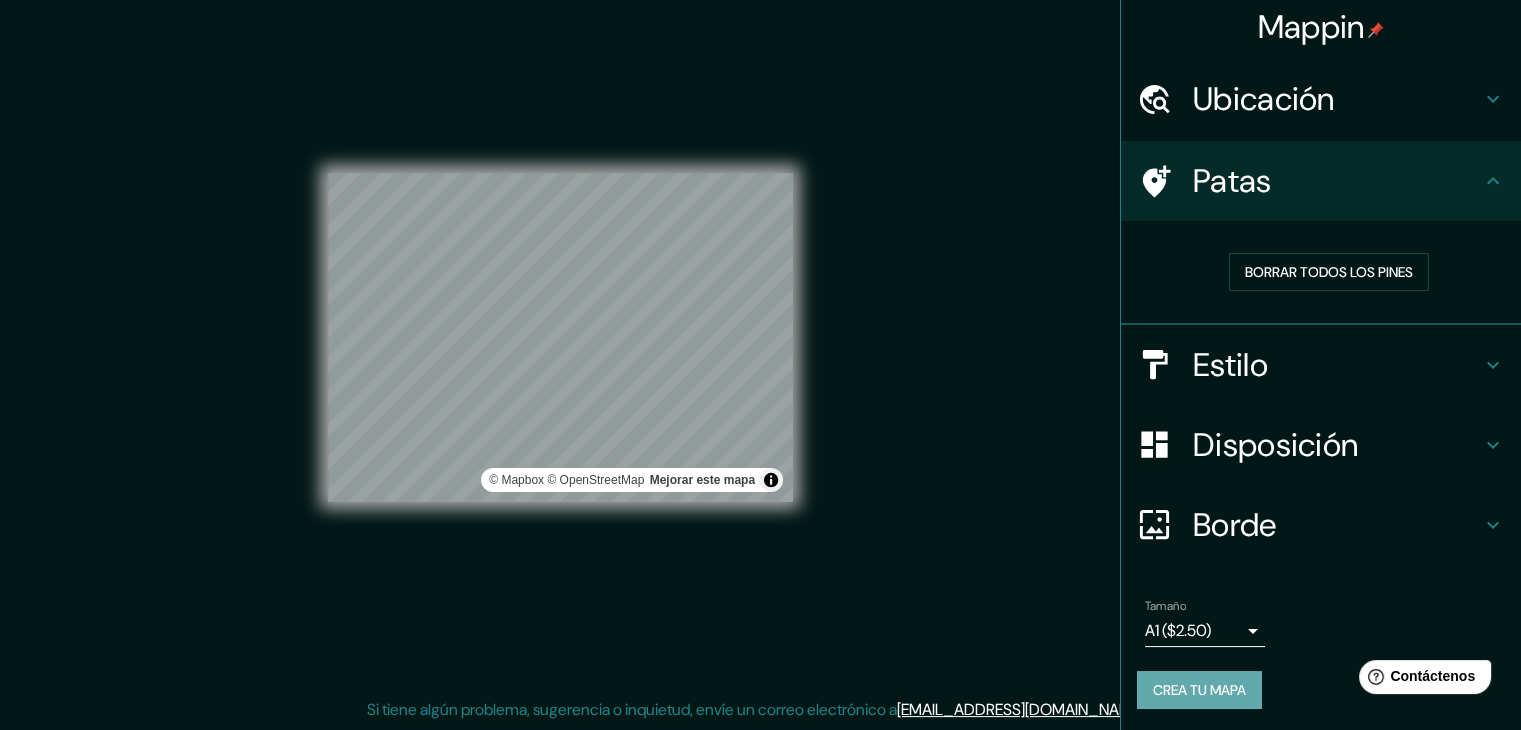 click on "Crea tu mapa" at bounding box center [1199, 690] 